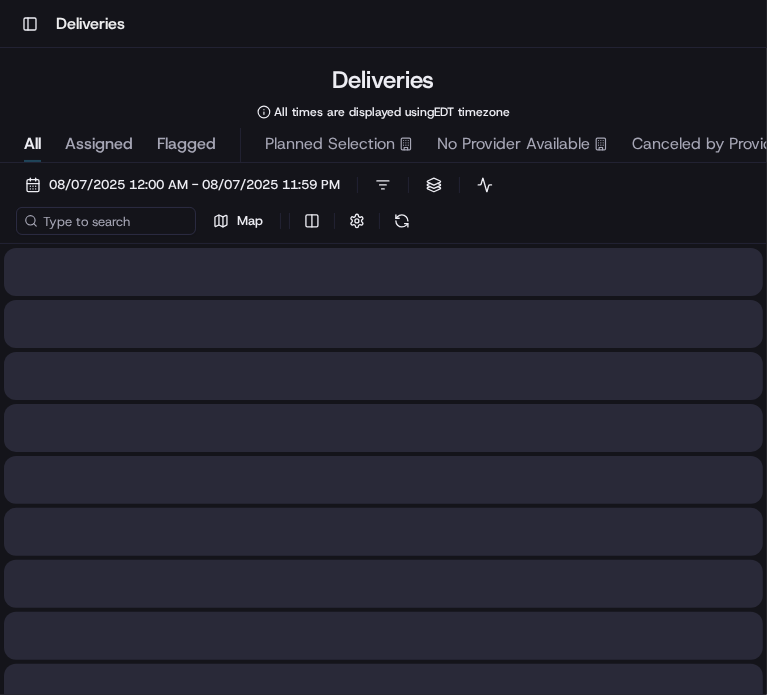 scroll, scrollTop: 0, scrollLeft: 0, axis: both 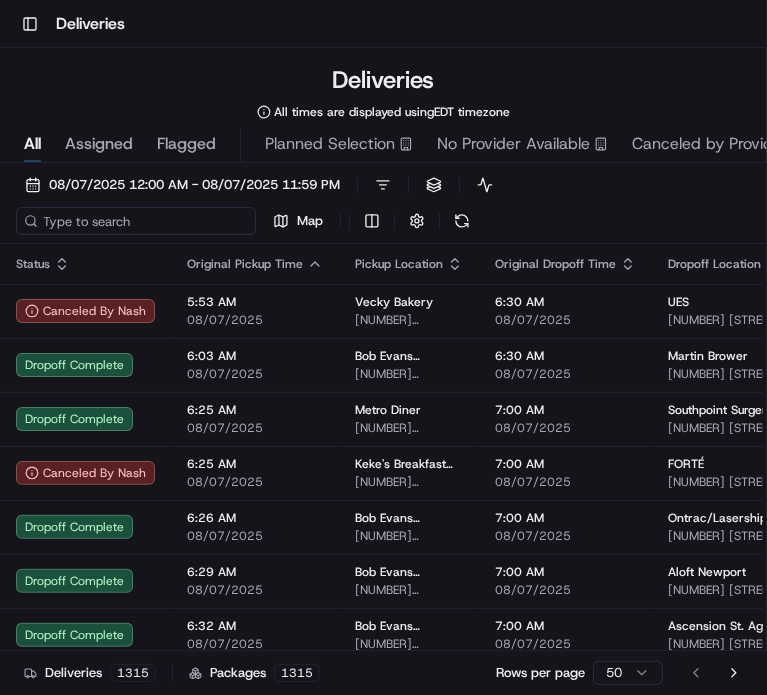 click at bounding box center (136, 221) 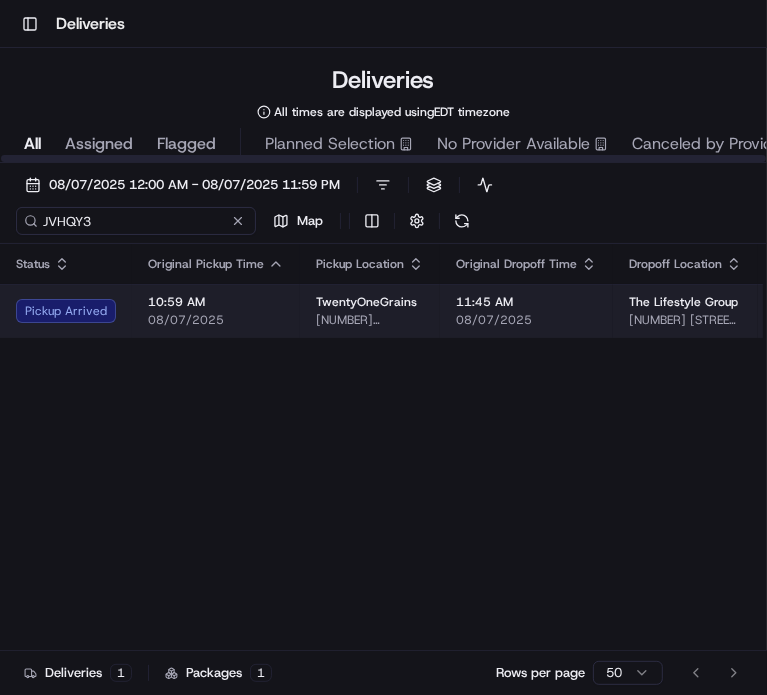 type on "JVHQY3" 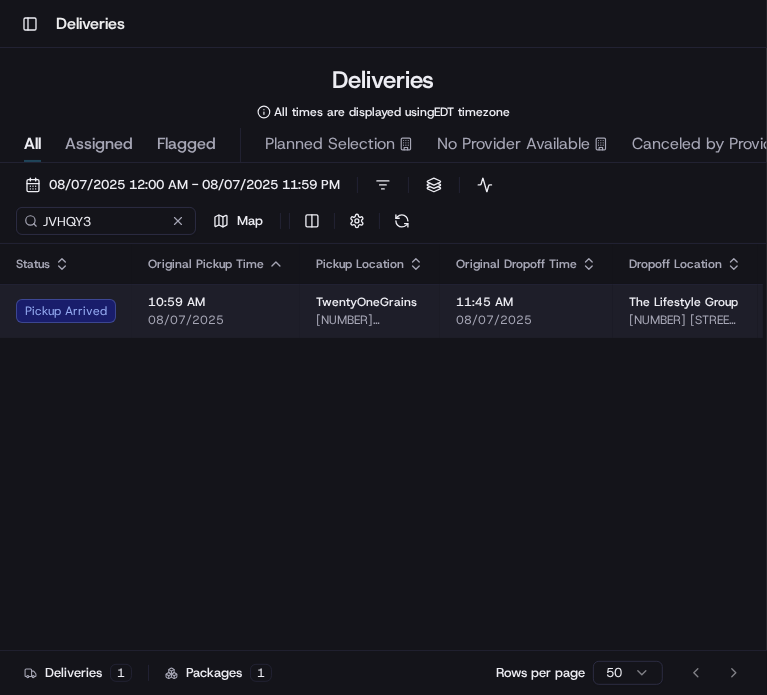 click on "TwentyOneGrains [NUMBER] [STREET], [CITY], [STATE] [POSTAL_CODE], [COUNTRY]" at bounding box center [370, 311] 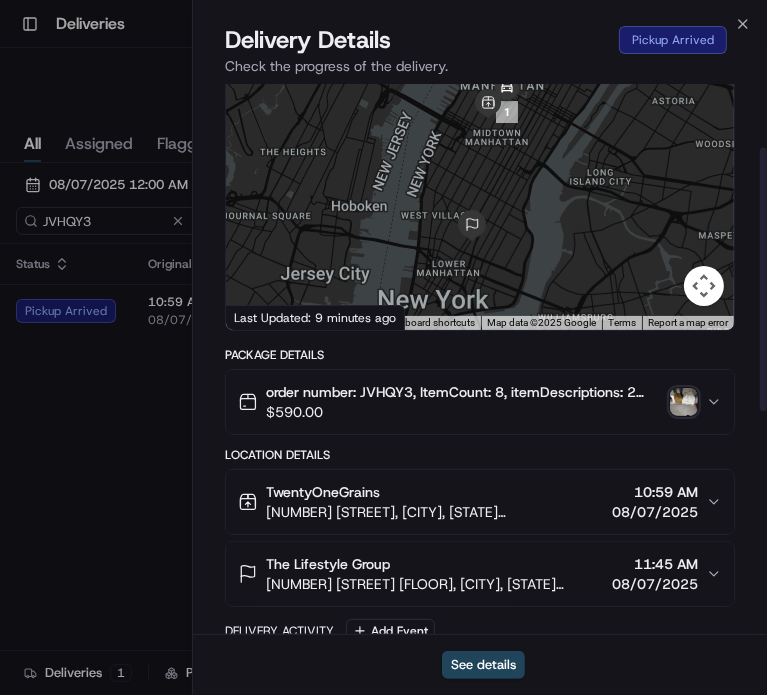 scroll, scrollTop: 132, scrollLeft: 0, axis: vertical 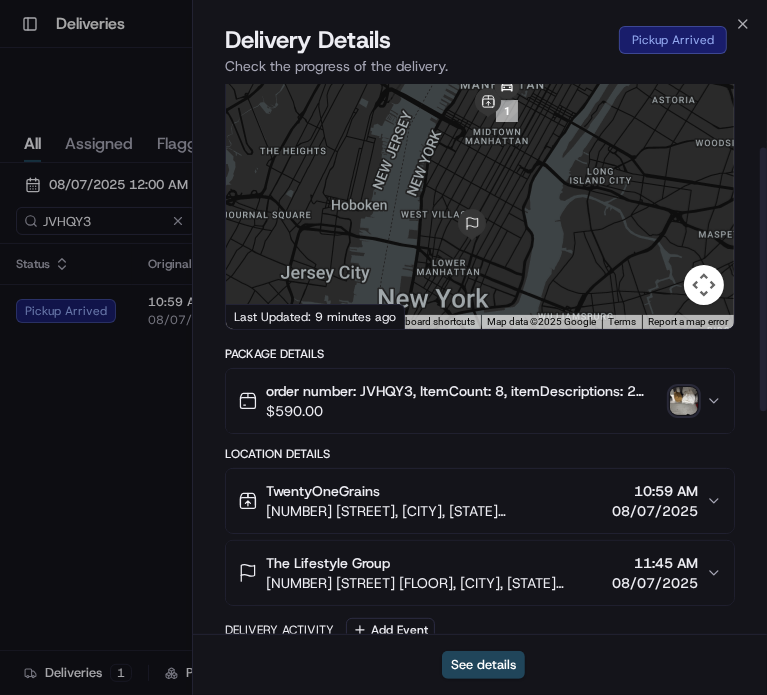 click on "[NUMBER] [STREET], [CITY], [STATE] [POSTAL_CODE], [COUNTRY]" at bounding box center [435, 511] 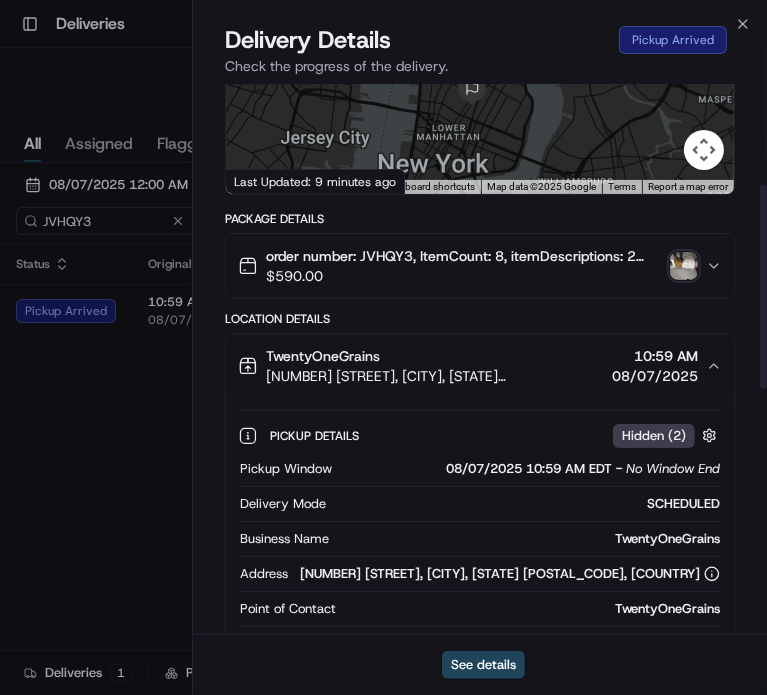 scroll, scrollTop: 268, scrollLeft: 0, axis: vertical 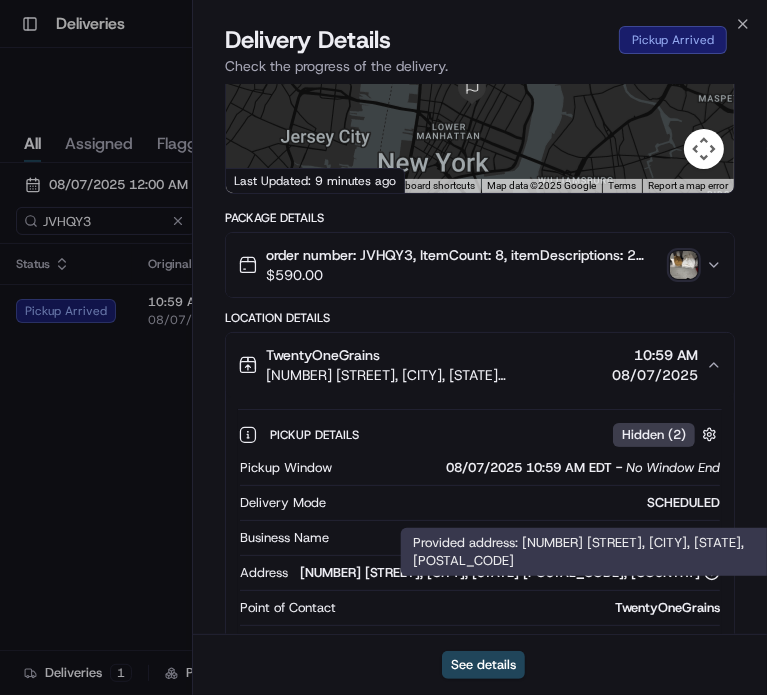 click on "Provided address: [NUMBER] [STREET], [CITY], [STATE], [POSTAL_CODE] Provided address: [NUMBER] [STREET], [CITY], [STATE], [POSTAL_CODE]" at bounding box center [625, 552] 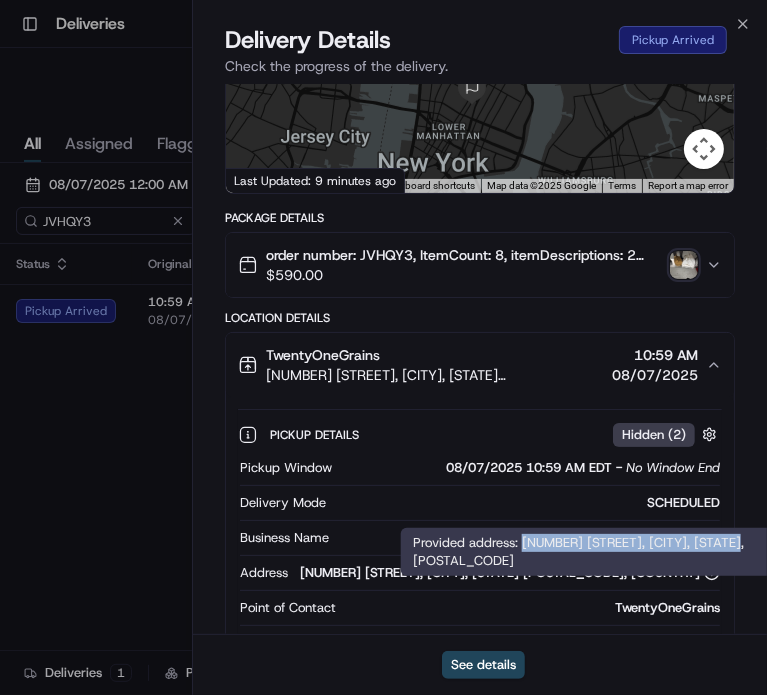 drag, startPoint x: 757, startPoint y: 543, endPoint x: 520, endPoint y: 541, distance: 237.00844 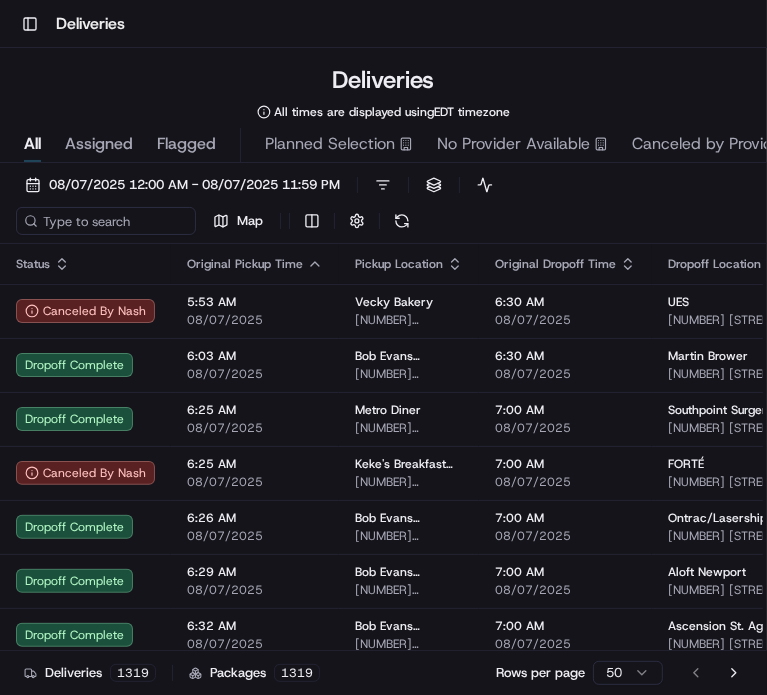 click on "08/07/2025 12:00 AM - 08/07/2025 11:59 PM Filters Views Live Monitoring Map" at bounding box center [383, 207] 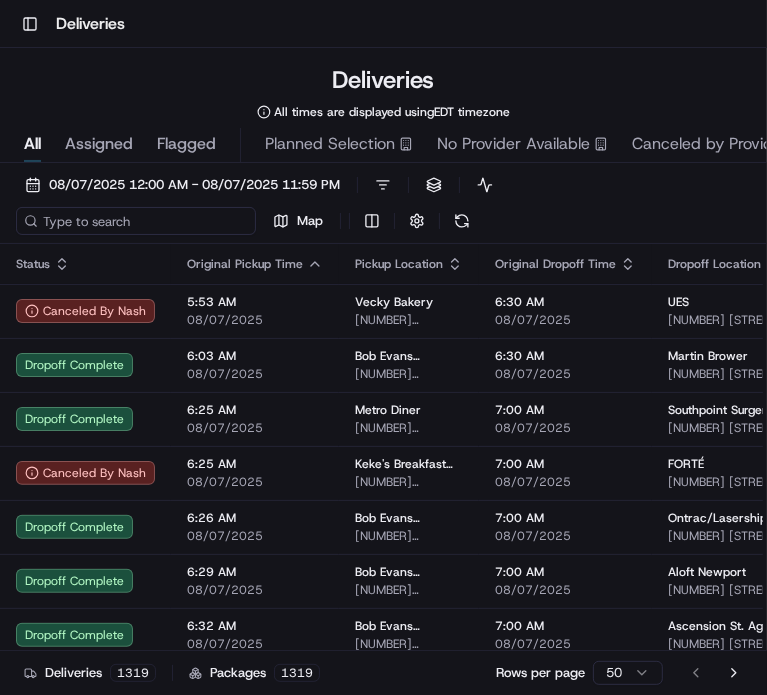 click at bounding box center [136, 221] 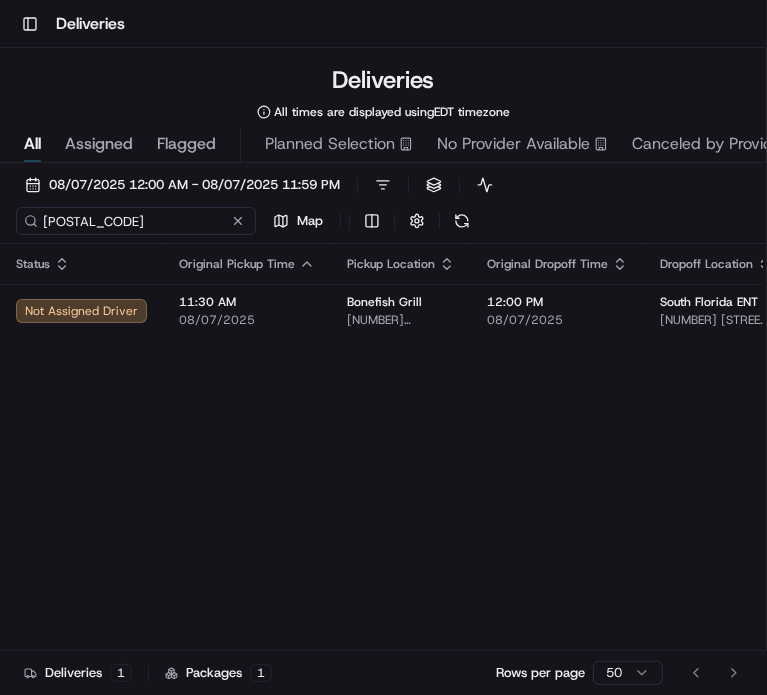 click on "[POSTAL_CODE]" at bounding box center [136, 221] 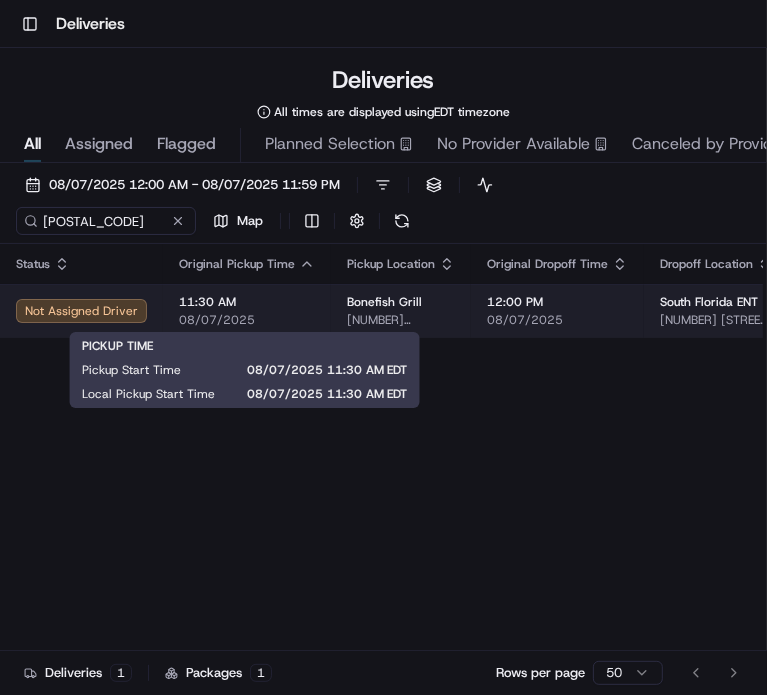 click on "08/07/2025" at bounding box center [247, 320] 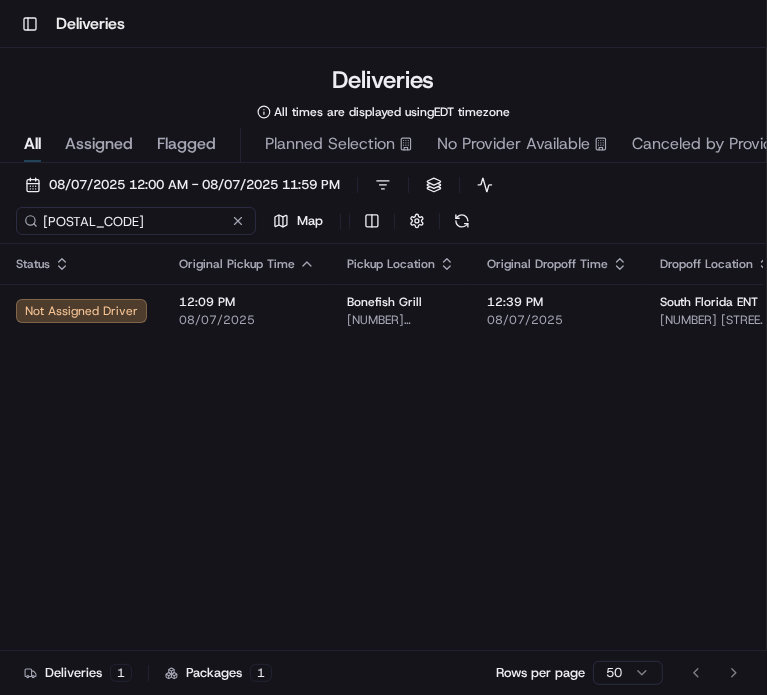 click on "[POSTAL_CODE]" at bounding box center (136, 221) 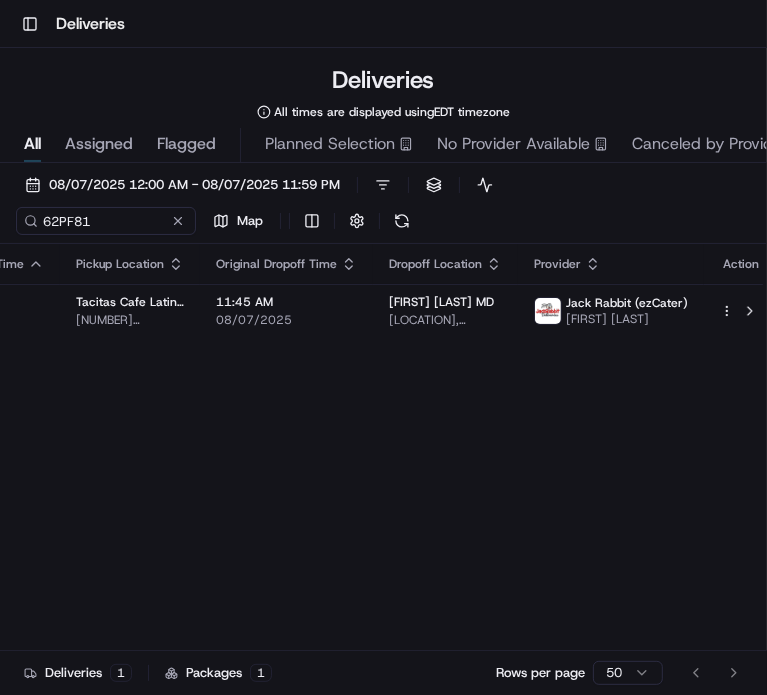 scroll, scrollTop: 0, scrollLeft: 0, axis: both 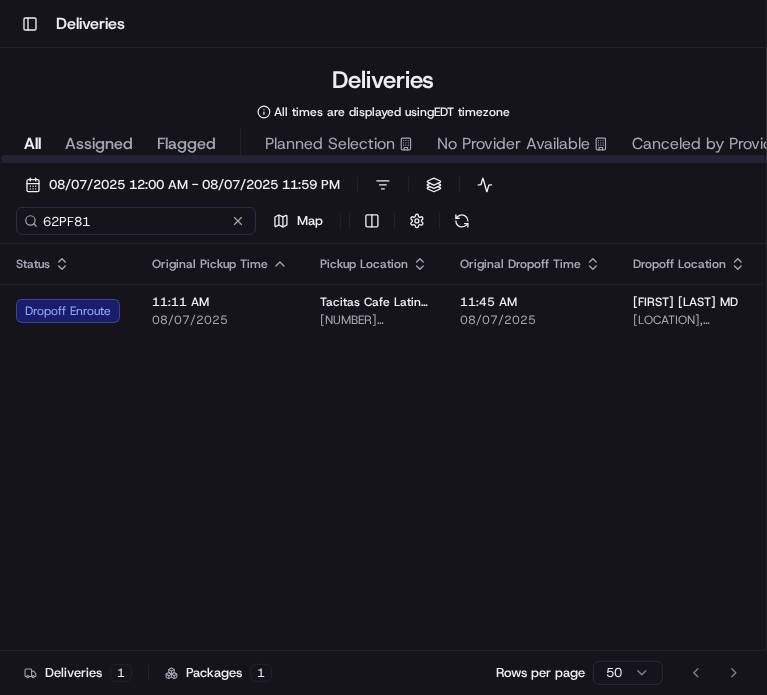 click on "62PF81" at bounding box center (136, 221) 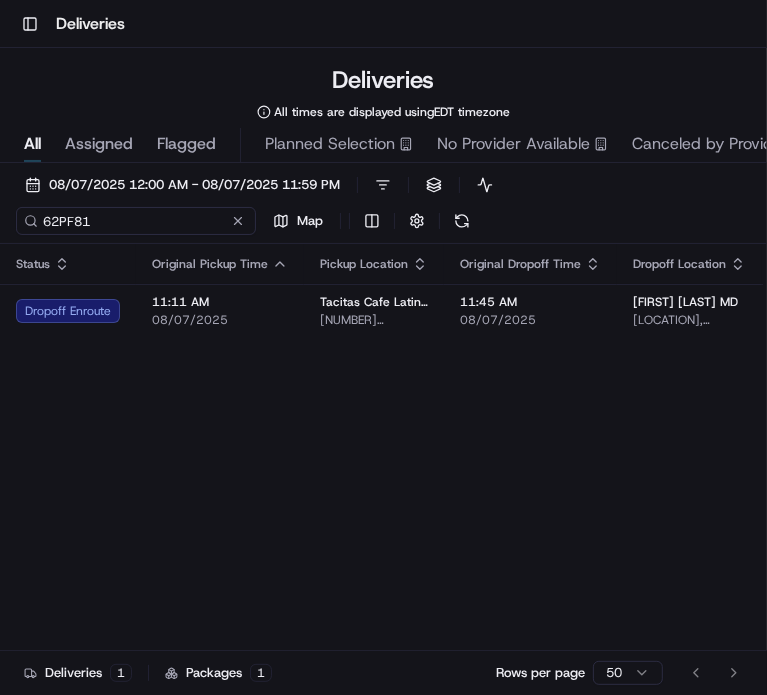 paste on "[POSTAL_CODE]" 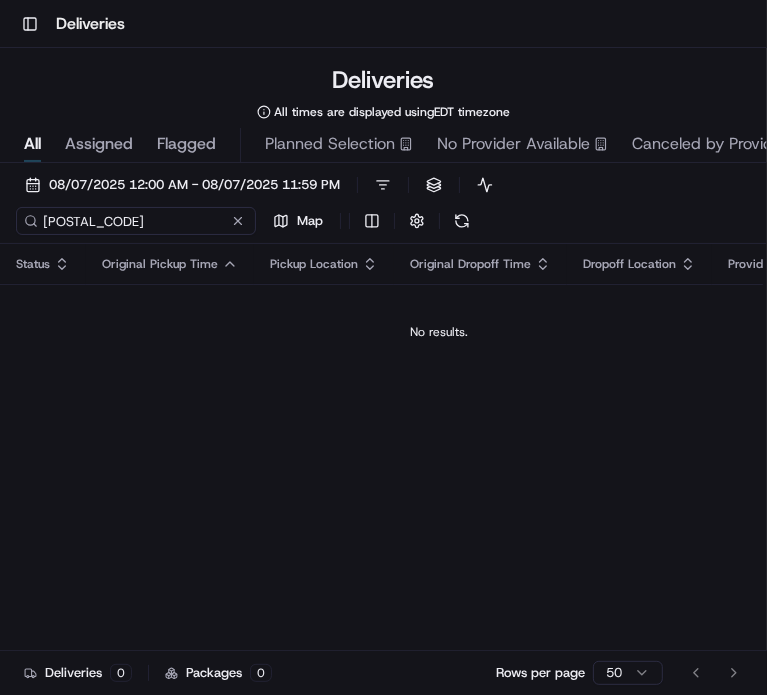 click on "[POSTAL_CODE]" at bounding box center [136, 221] 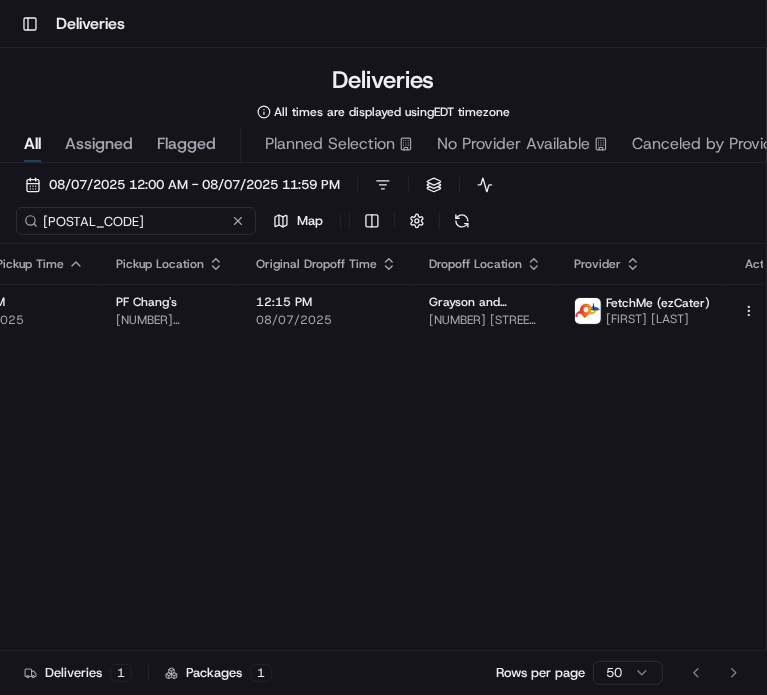 scroll, scrollTop: 0, scrollLeft: 0, axis: both 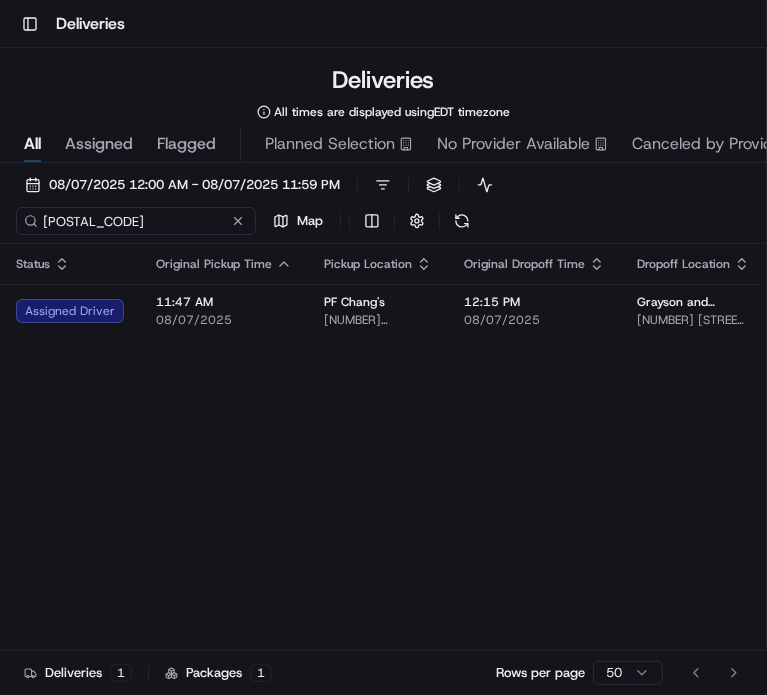click on "[POSTAL_CODE]" at bounding box center (136, 221) 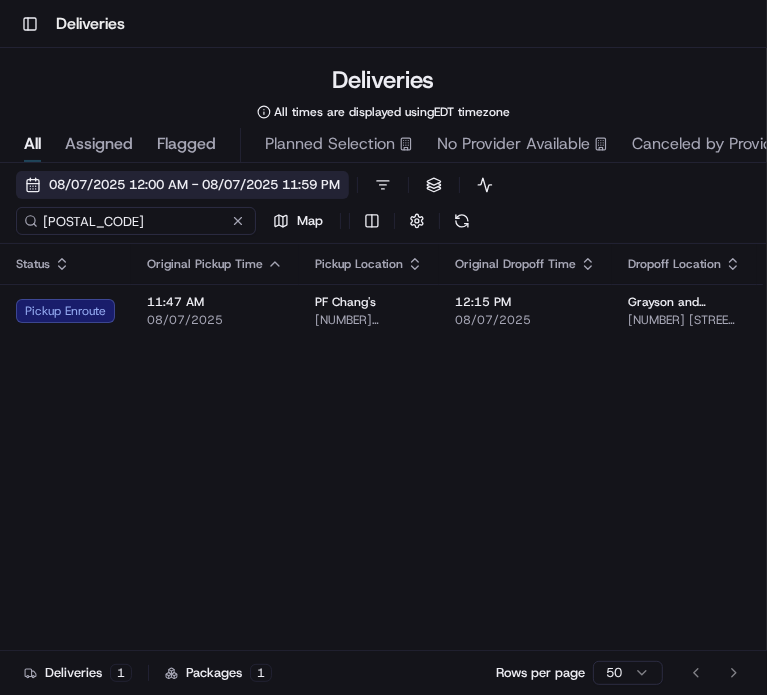 paste on "YWR-6VX" 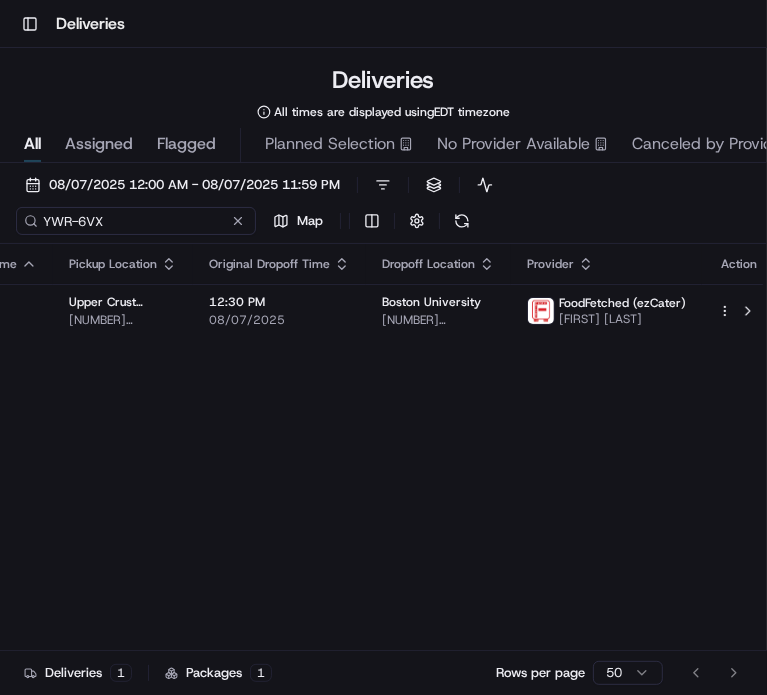 scroll, scrollTop: 0, scrollLeft: 0, axis: both 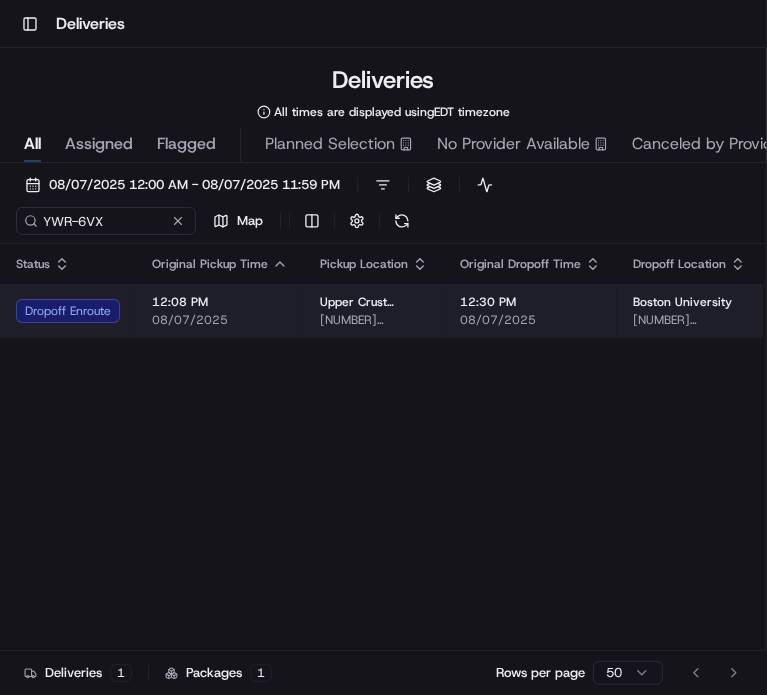 click on "08/07/2025" at bounding box center (220, 320) 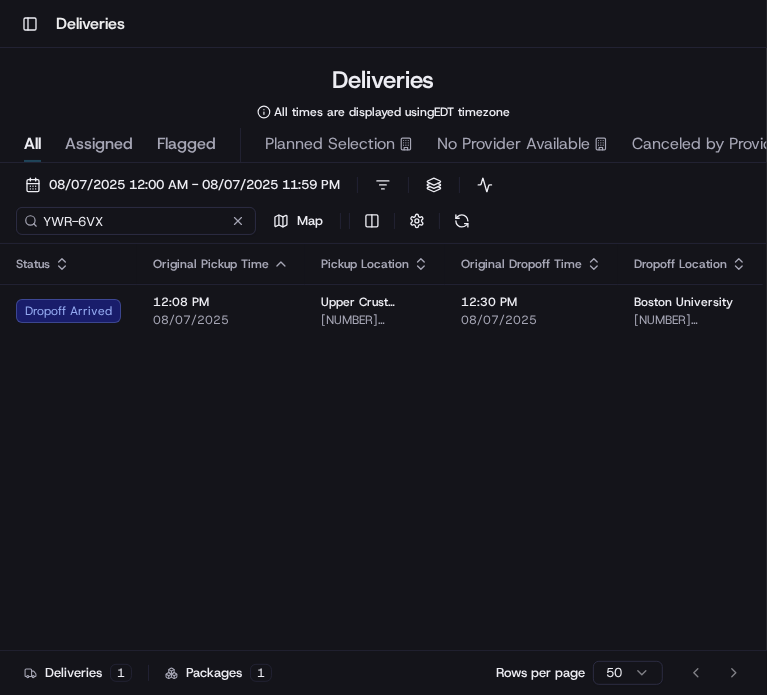 click on "YWR-6VX" at bounding box center (136, 221) 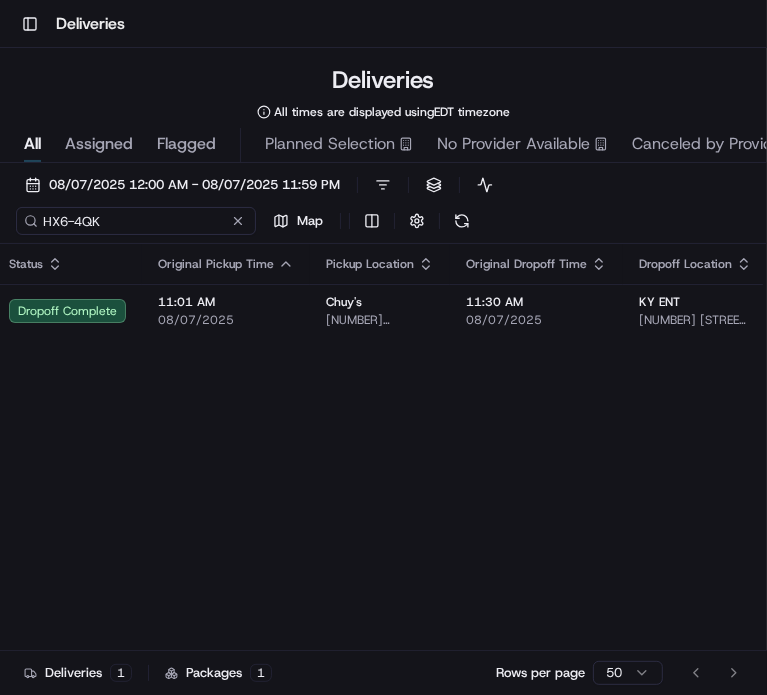 scroll, scrollTop: 0, scrollLeft: 0, axis: both 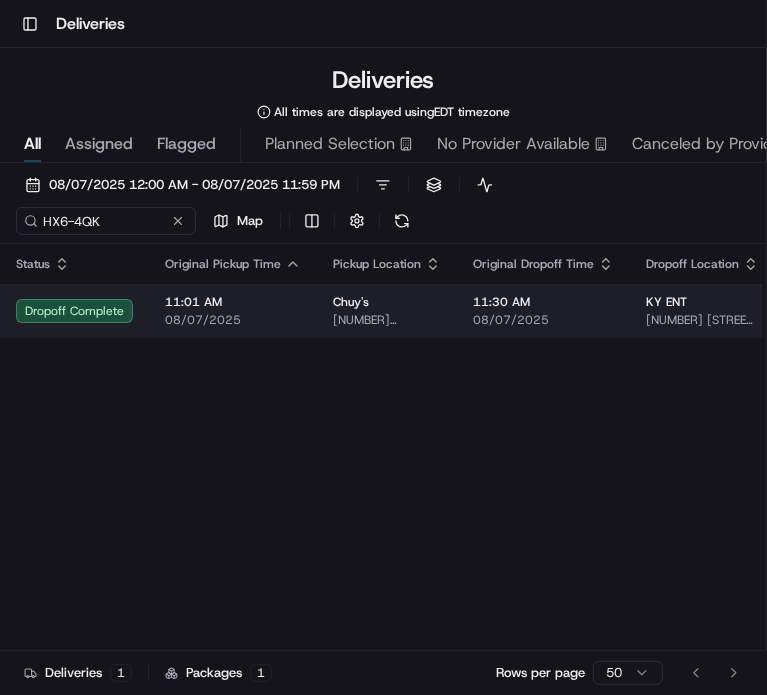click on "Chuy's [NUMBER] [STREET] [NUMBER], [CITY], [STATE] [POSTAL_CODE], [COUNTRY]" at bounding box center (387, 311) 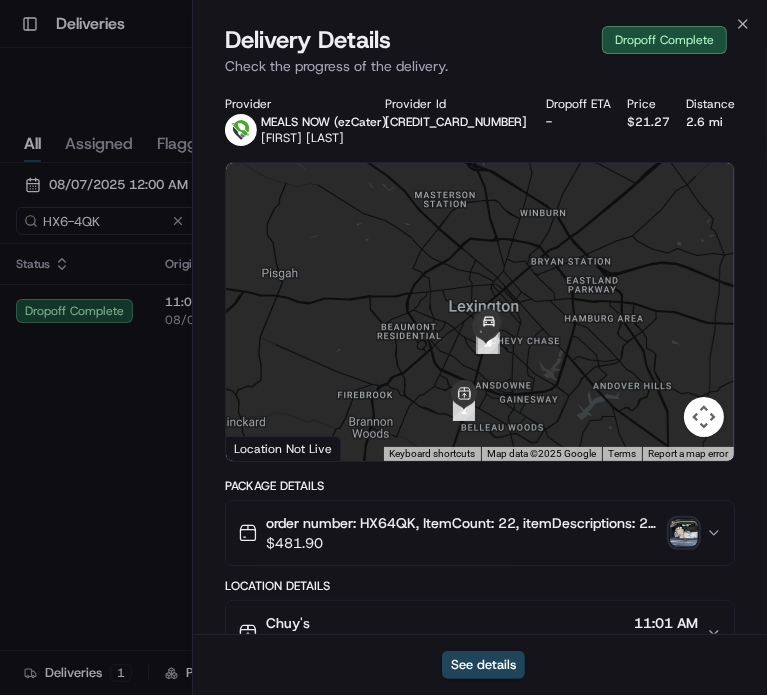 click at bounding box center [684, 533] 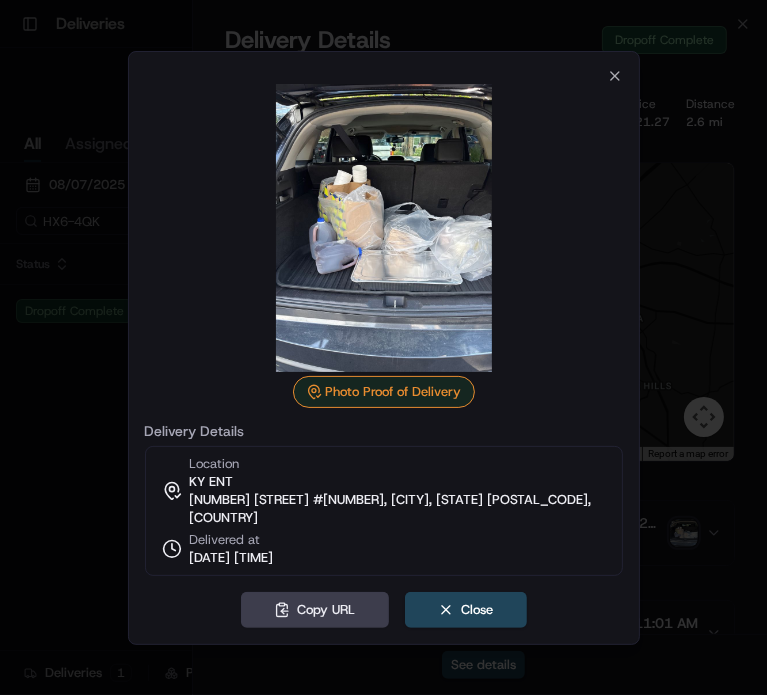 click at bounding box center [383, 347] 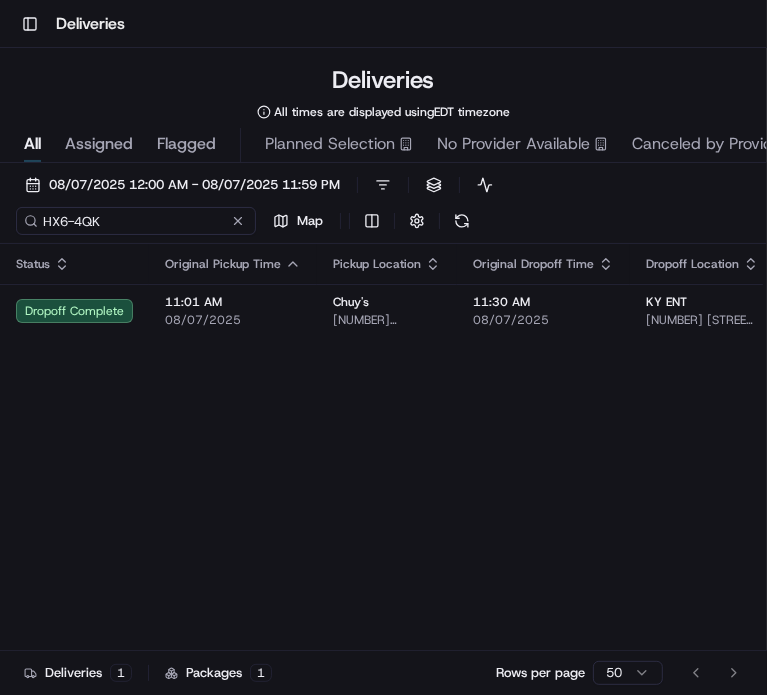click on "HX6-4QK" at bounding box center (136, 221) 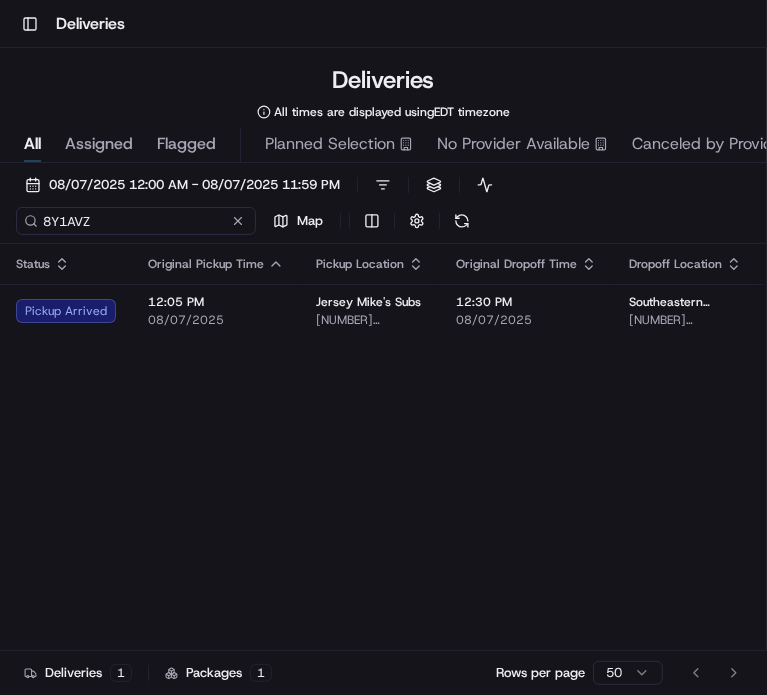 click on "8Y1AVZ" at bounding box center [136, 221] 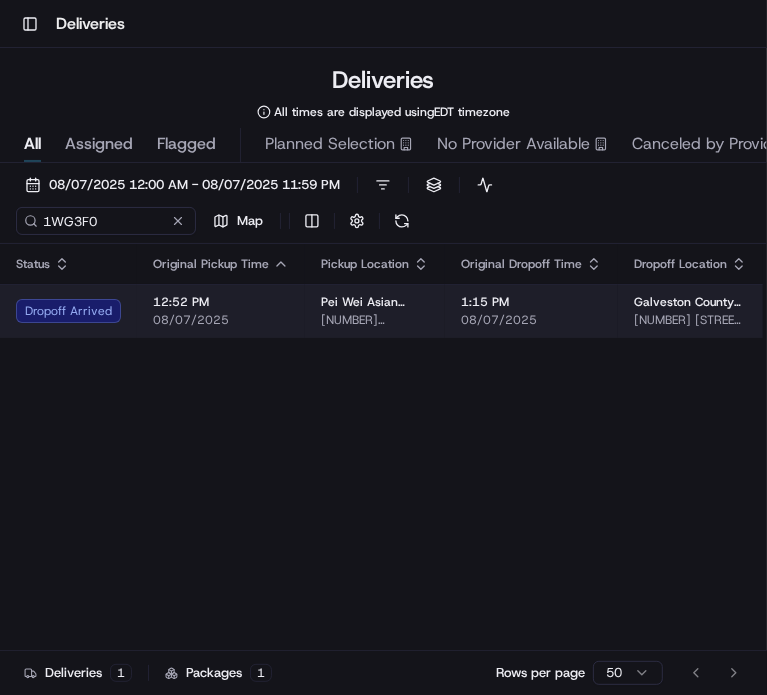click on "12:52 PM 08/07/2025" at bounding box center [221, 311] 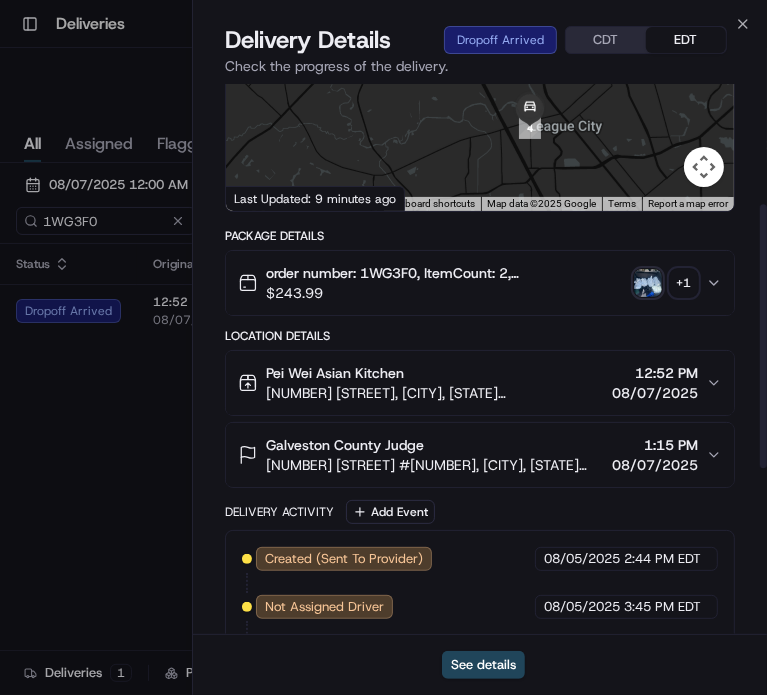 scroll, scrollTop: 256, scrollLeft: 0, axis: vertical 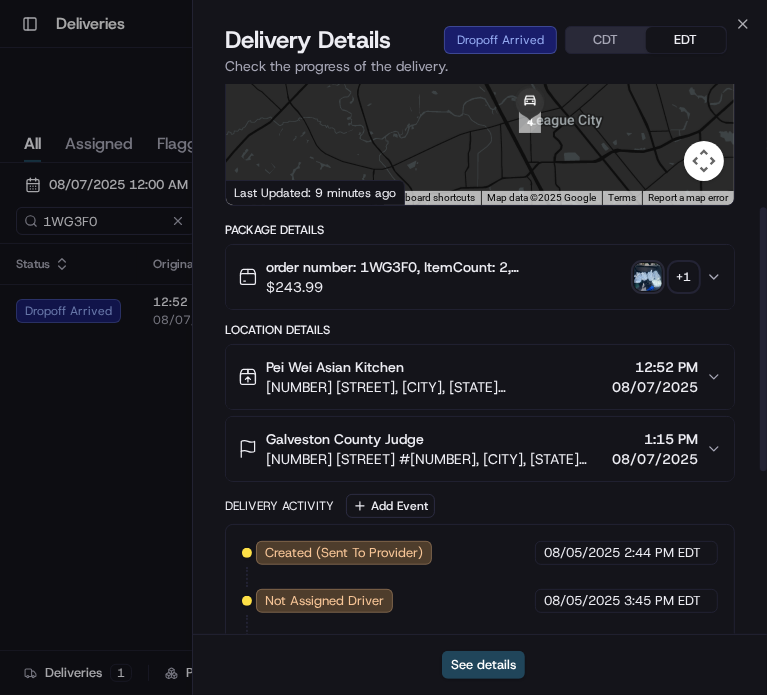 click on "Galveston County Judge" at bounding box center (435, 439) 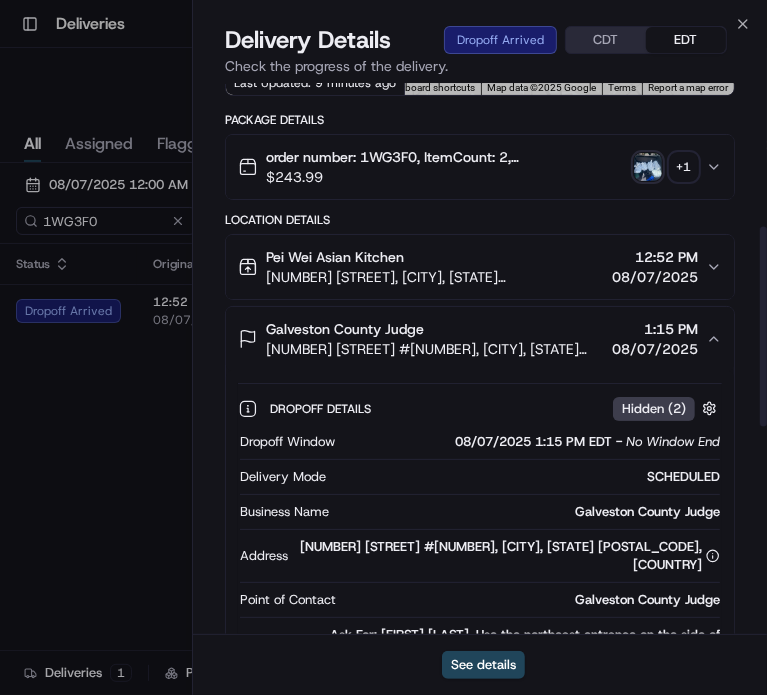 scroll, scrollTop: 391, scrollLeft: 0, axis: vertical 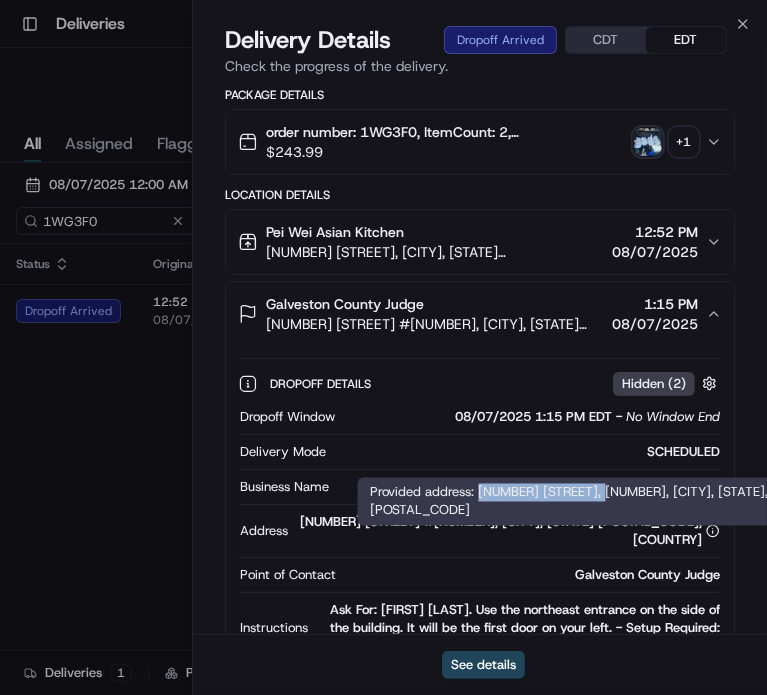 drag, startPoint x: 480, startPoint y: 491, endPoint x: 749, endPoint y: 490, distance: 269.00186 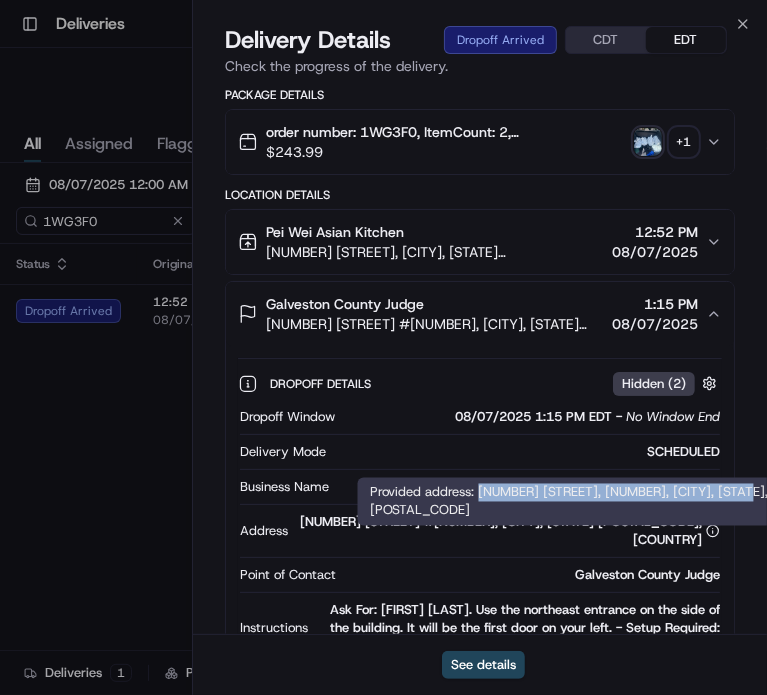 drag, startPoint x: 749, startPoint y: 490, endPoint x: 478, endPoint y: 495, distance: 271.0461 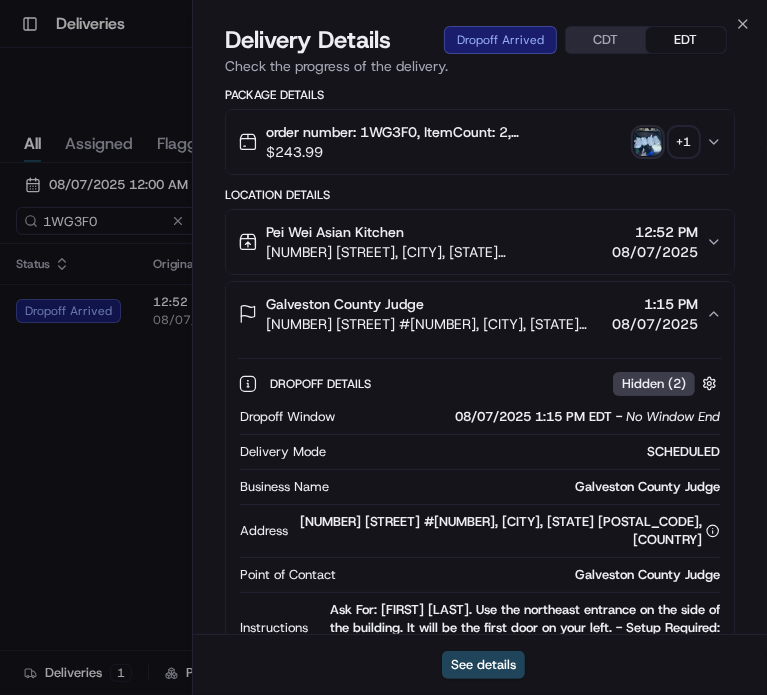 click on "08/07/2025" at bounding box center [655, 324] 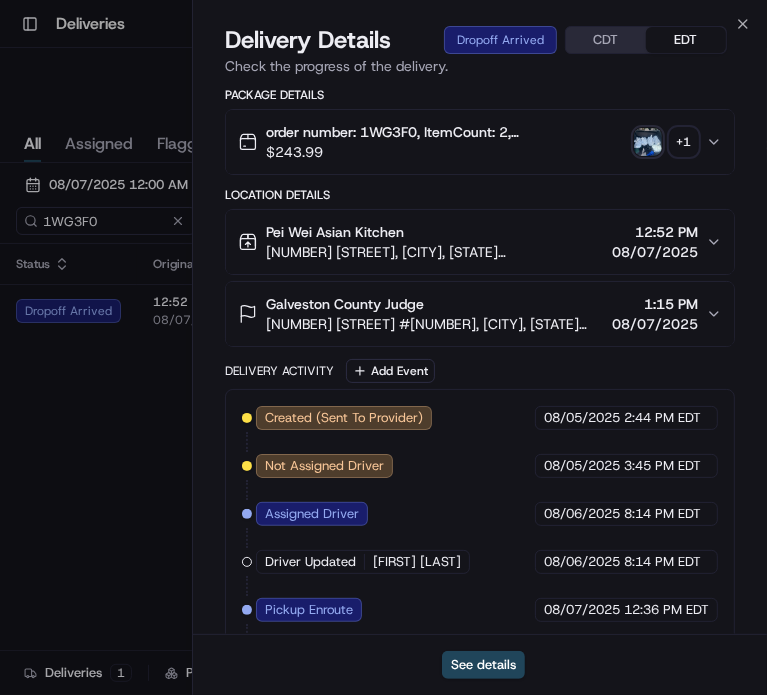 click on "08/07/2025" at bounding box center (655, 324) 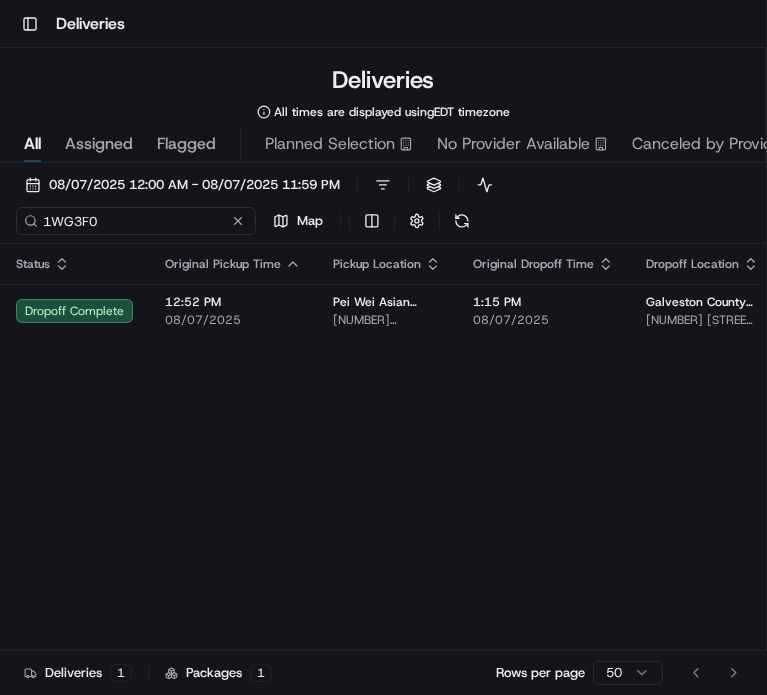 click on "1WG3F0" at bounding box center (136, 221) 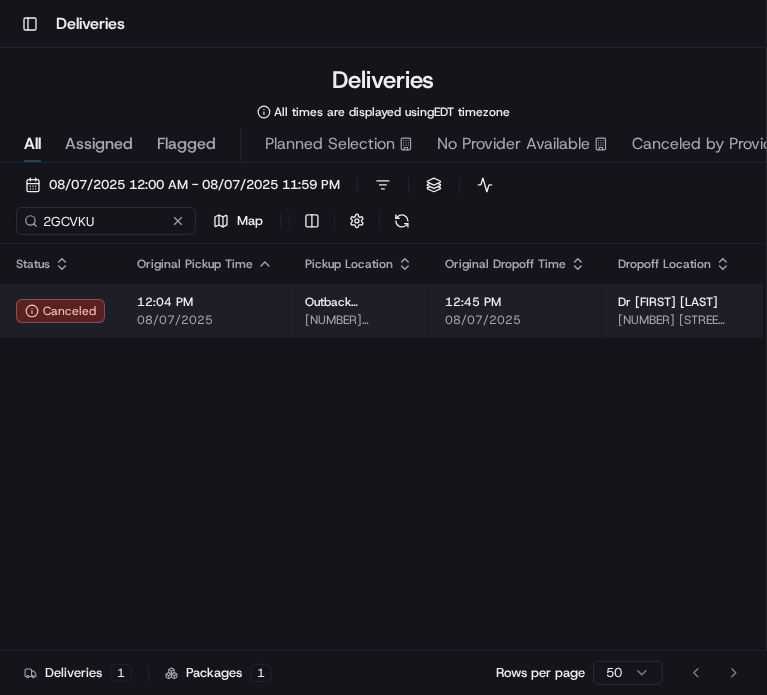 click on "08/07/2025" at bounding box center (205, 320) 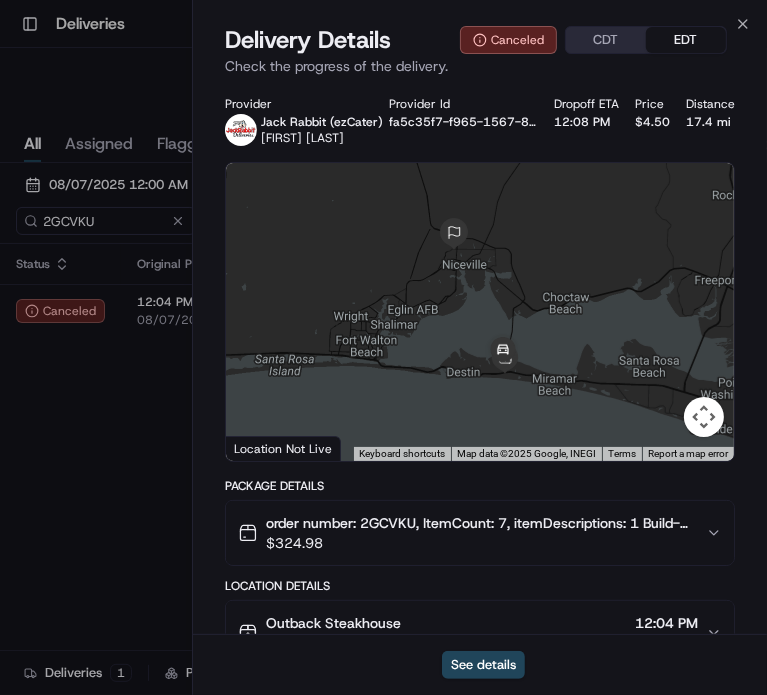 scroll, scrollTop: 356, scrollLeft: 0, axis: vertical 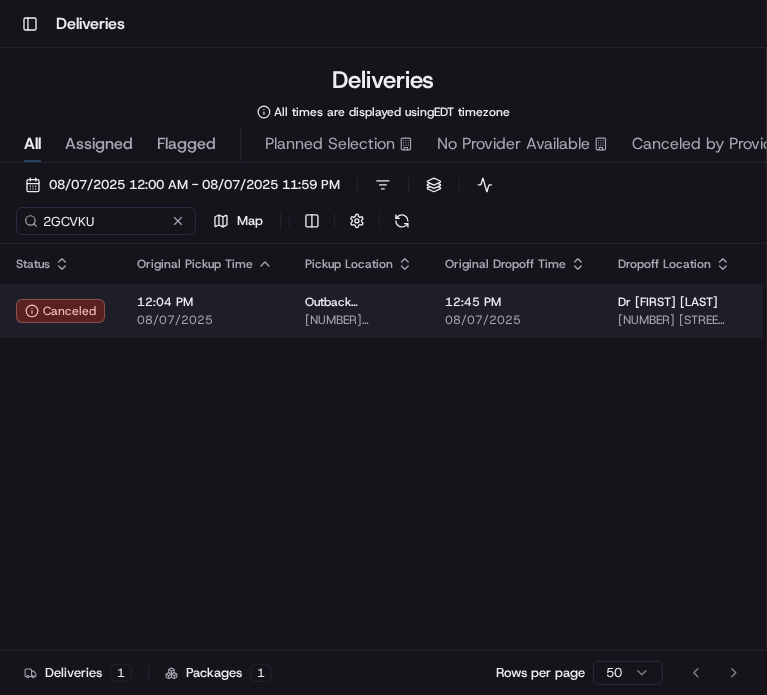 click on "08/07/2025" at bounding box center (205, 320) 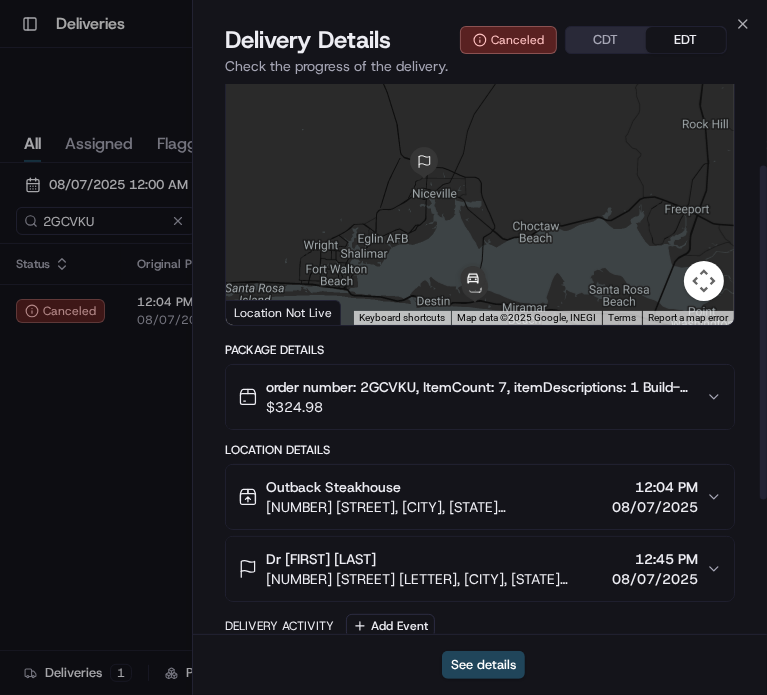scroll, scrollTop: 138, scrollLeft: 0, axis: vertical 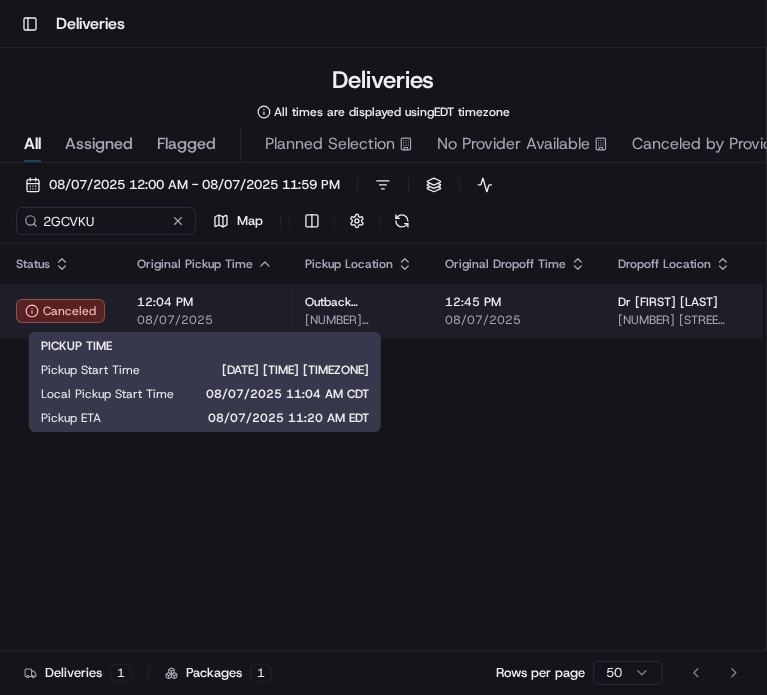 click on "12:04 PM" at bounding box center [205, 302] 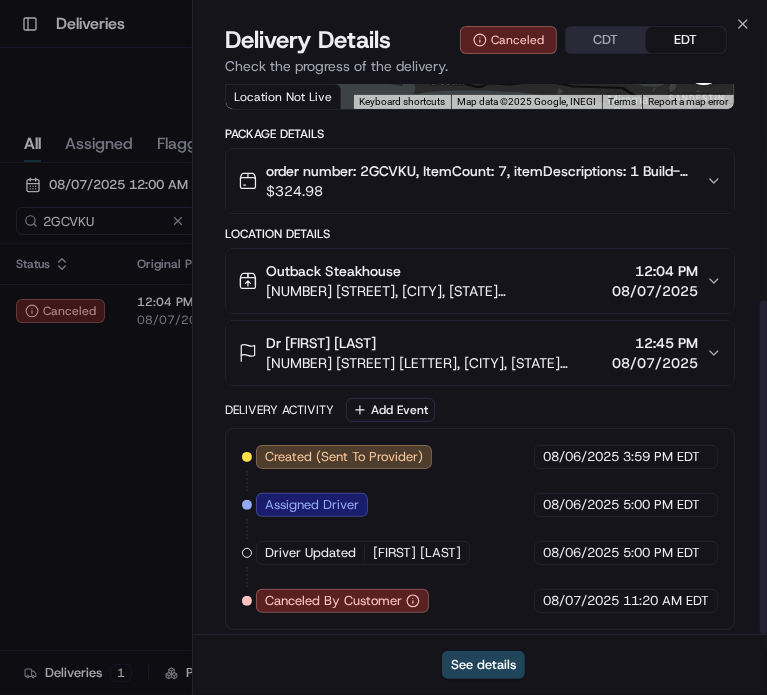 scroll, scrollTop: 356, scrollLeft: 0, axis: vertical 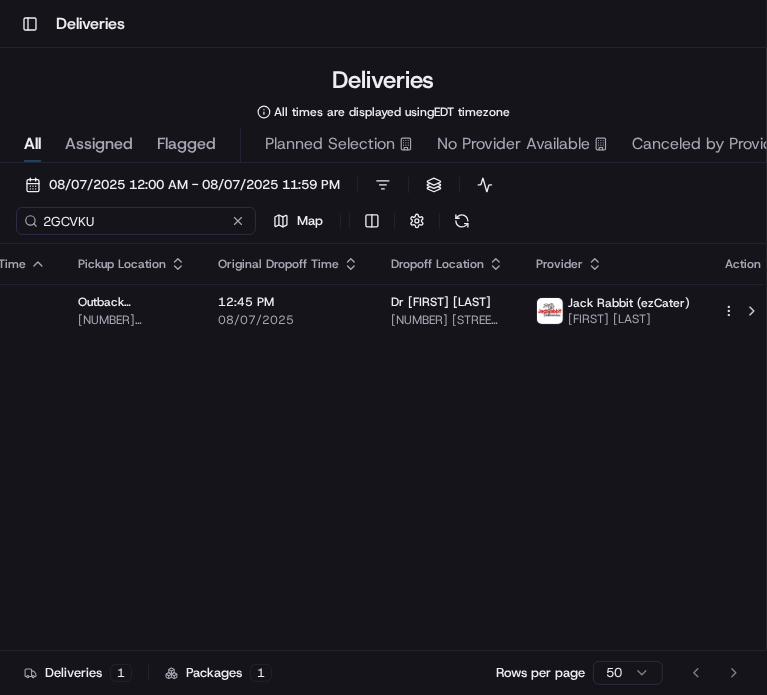 click on "2GCVKU" at bounding box center [136, 221] 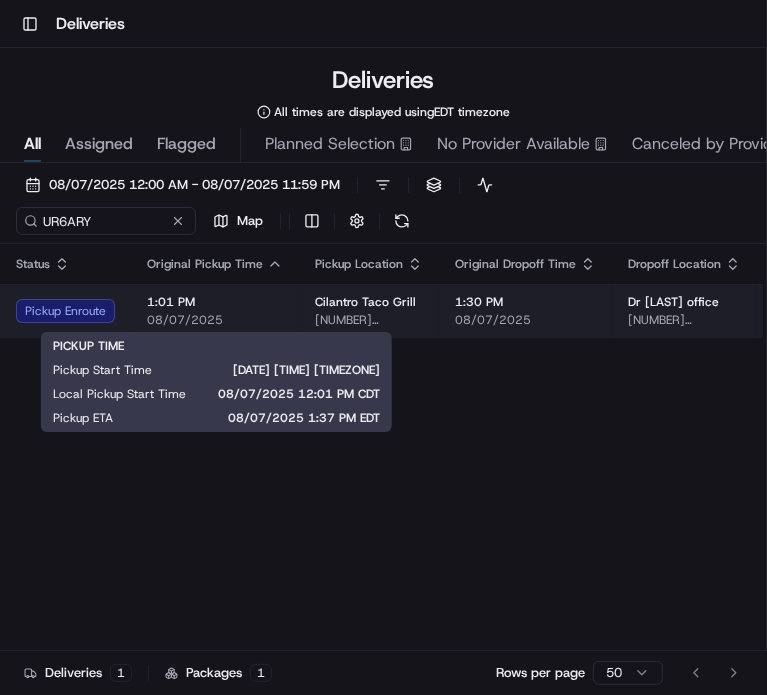 click on "08/07/2025" at bounding box center (215, 320) 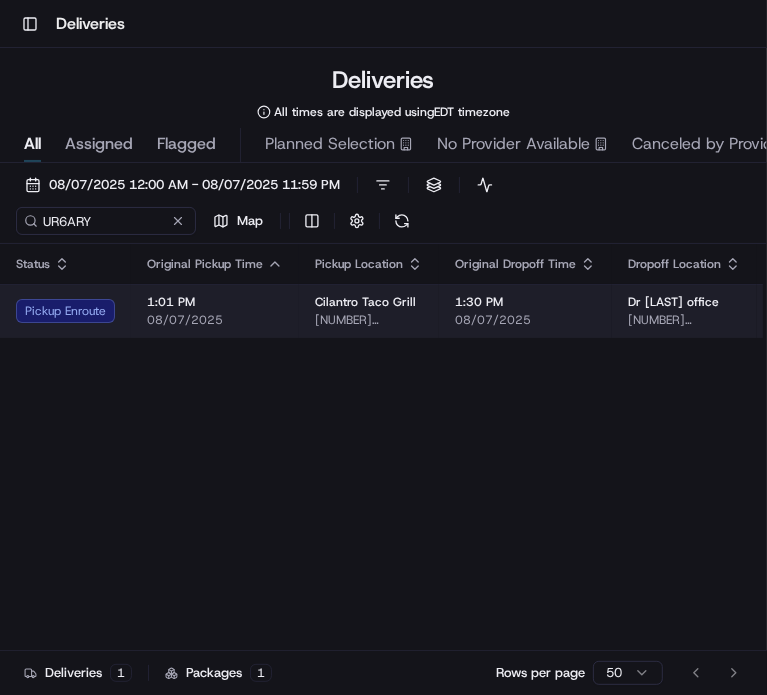 click on "08/07/2025" at bounding box center (215, 320) 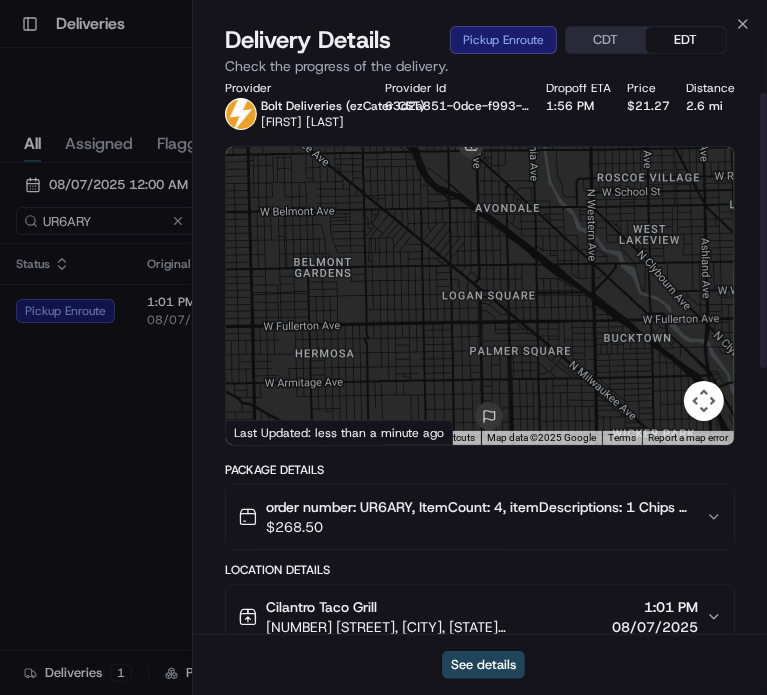 scroll, scrollTop: 16, scrollLeft: 0, axis: vertical 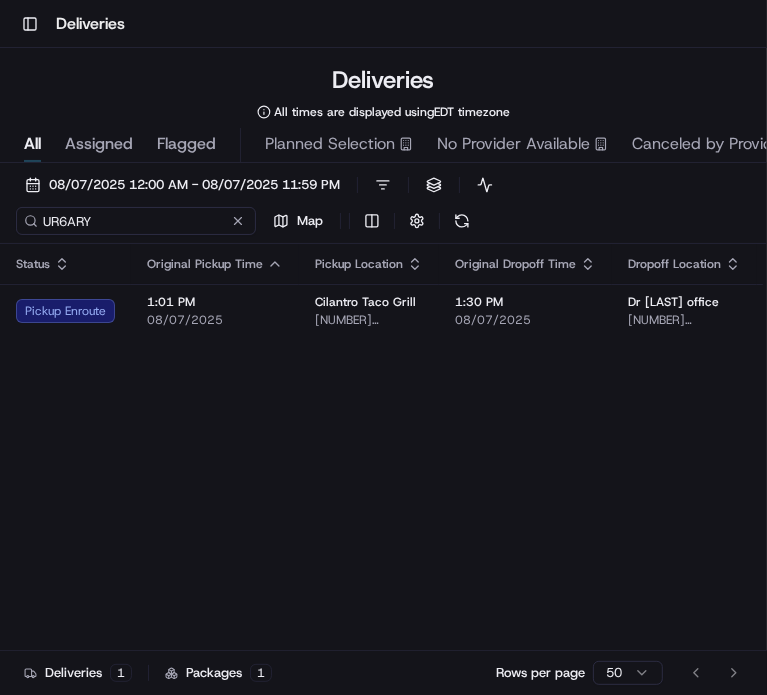 click on "UR6ARY" at bounding box center [136, 221] 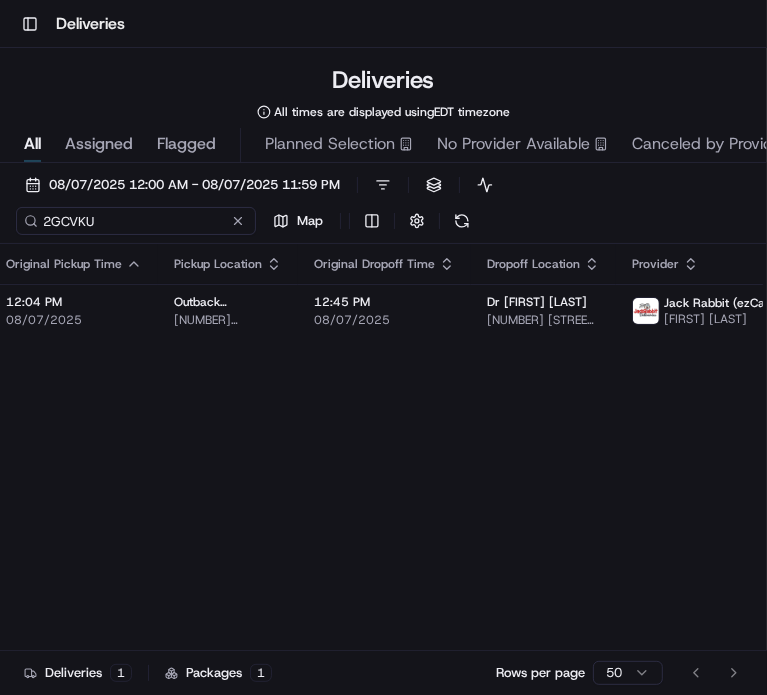 scroll, scrollTop: 0, scrollLeft: 0, axis: both 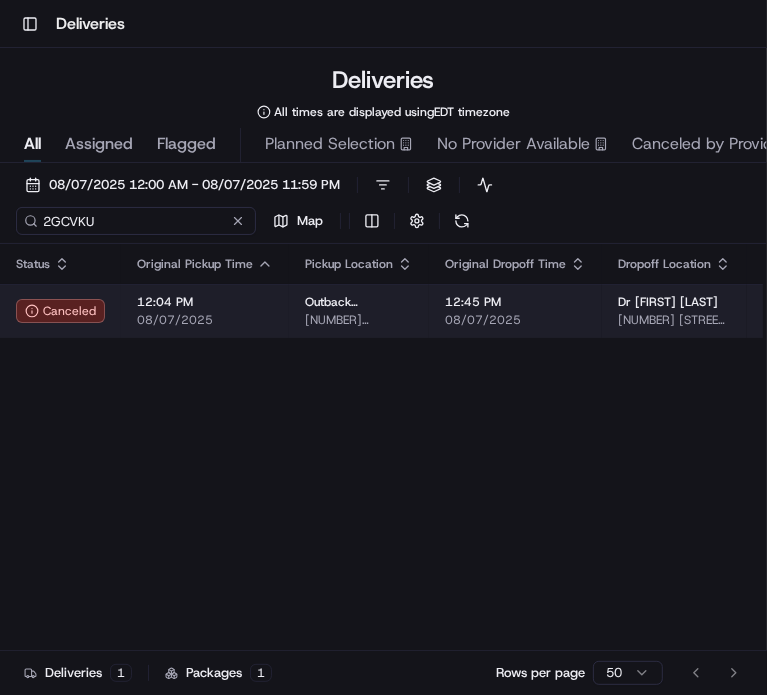 type on "2GCVKU" 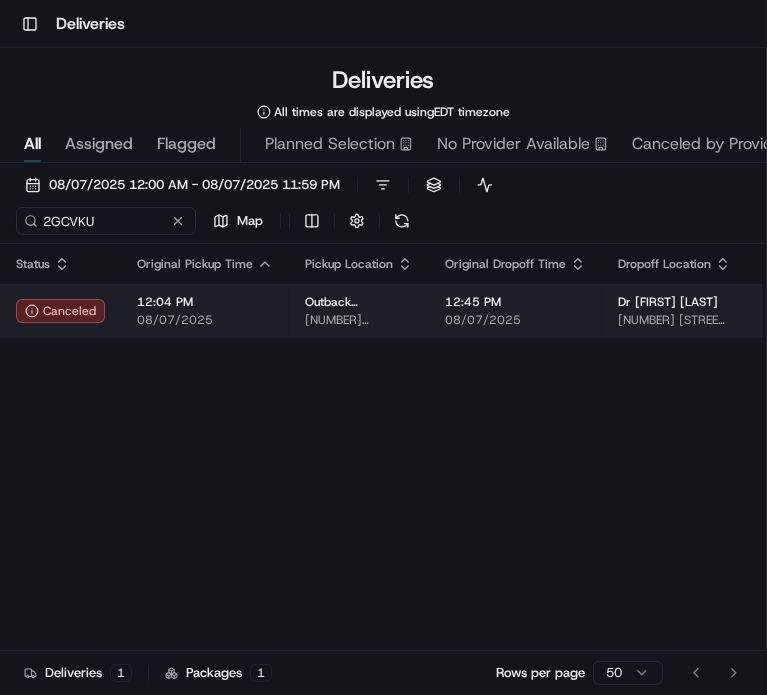 click on "08/07/2025" at bounding box center (205, 320) 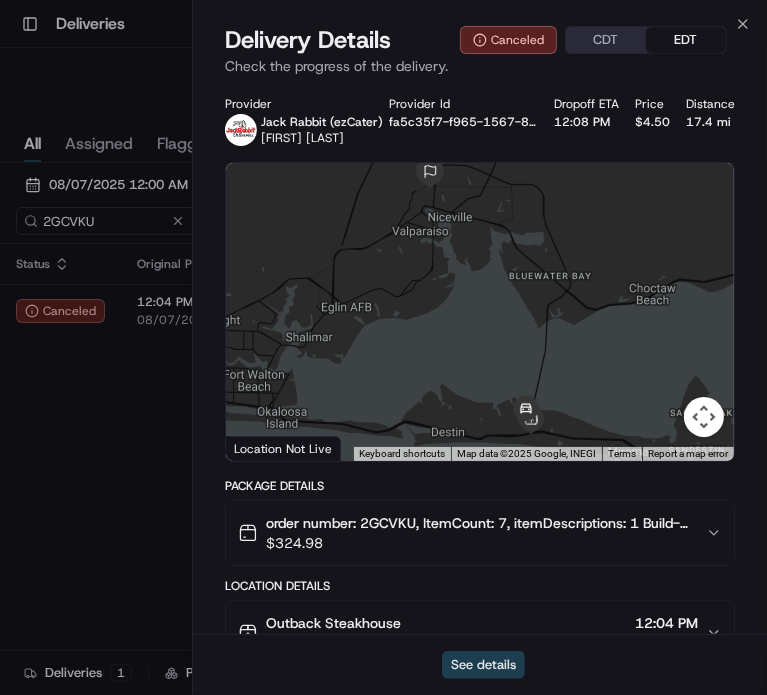 click on "See details" at bounding box center (483, 665) 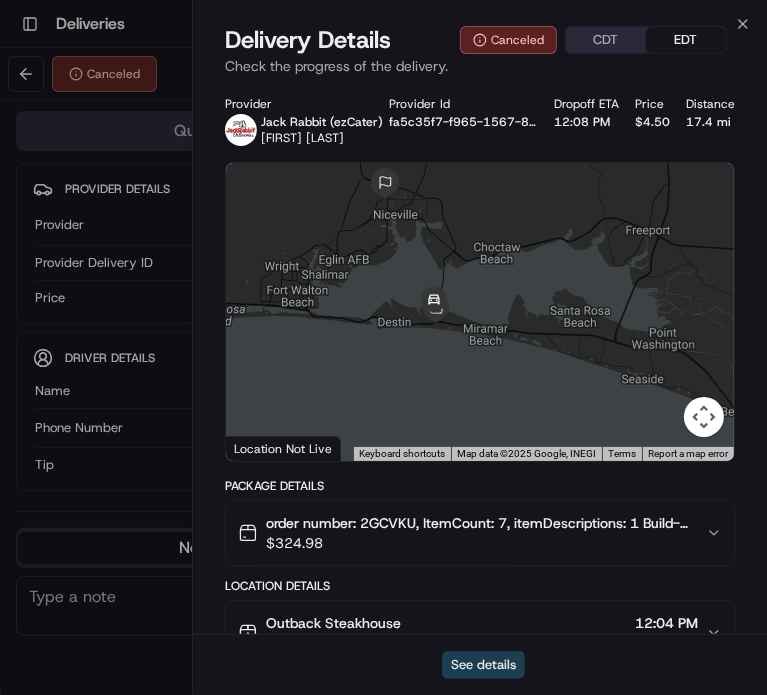 click on "See details" at bounding box center (483, 665) 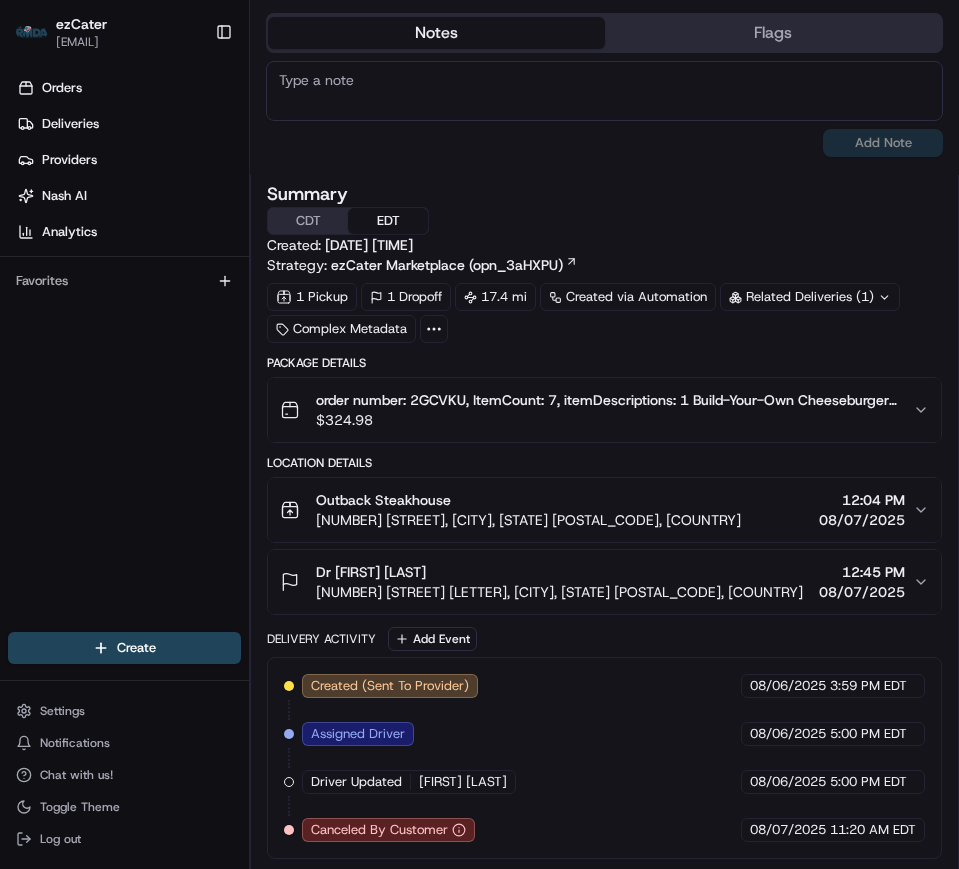 scroll, scrollTop: 477, scrollLeft: 0, axis: vertical 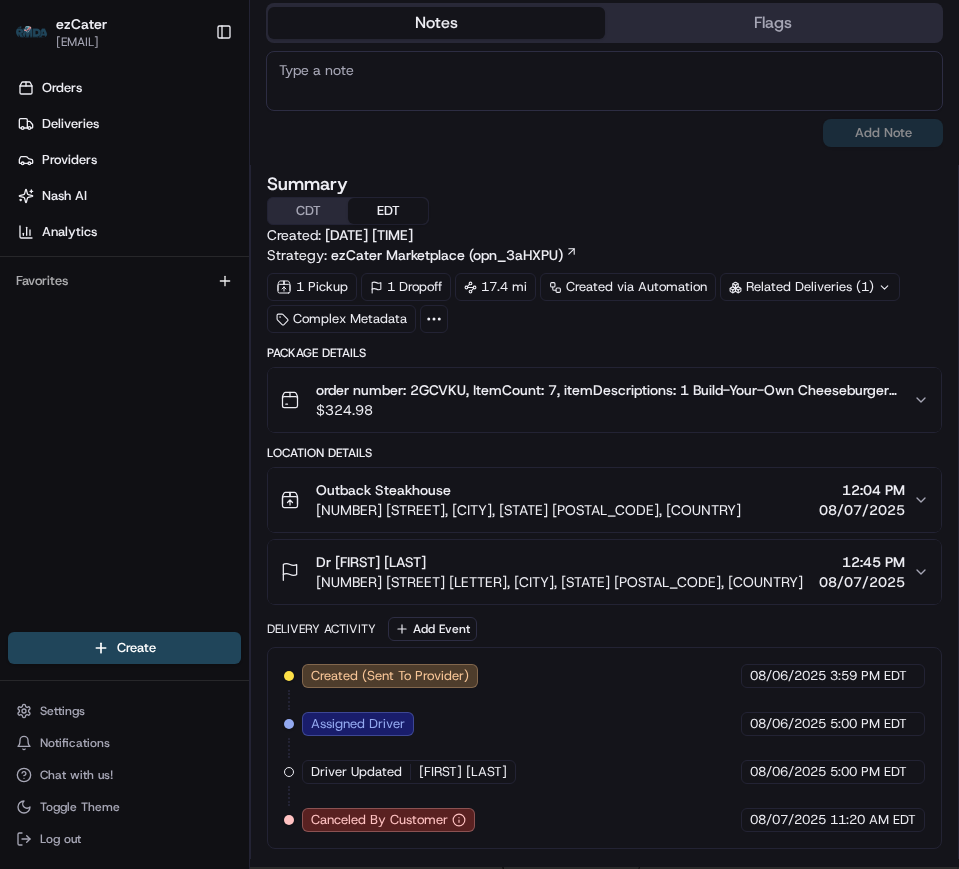 drag, startPoint x: 708, startPoint y: 15, endPoint x: 127, endPoint y: 531, distance: 777.05664 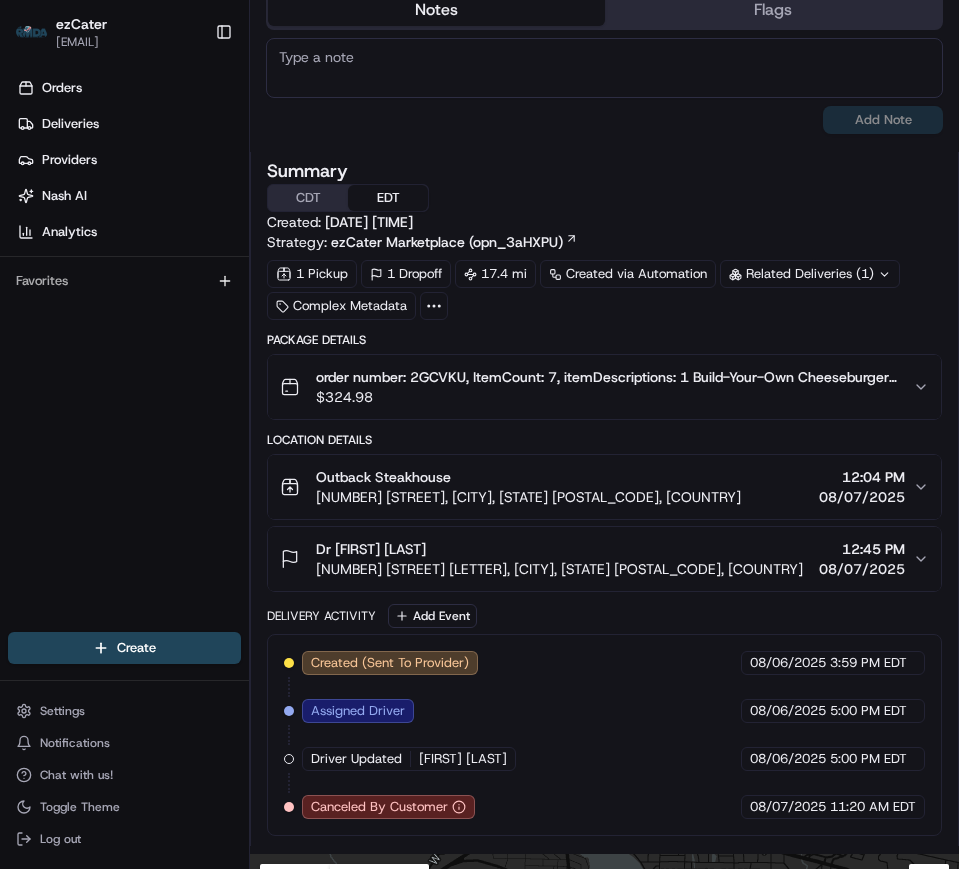 scroll, scrollTop: 488, scrollLeft: 0, axis: vertical 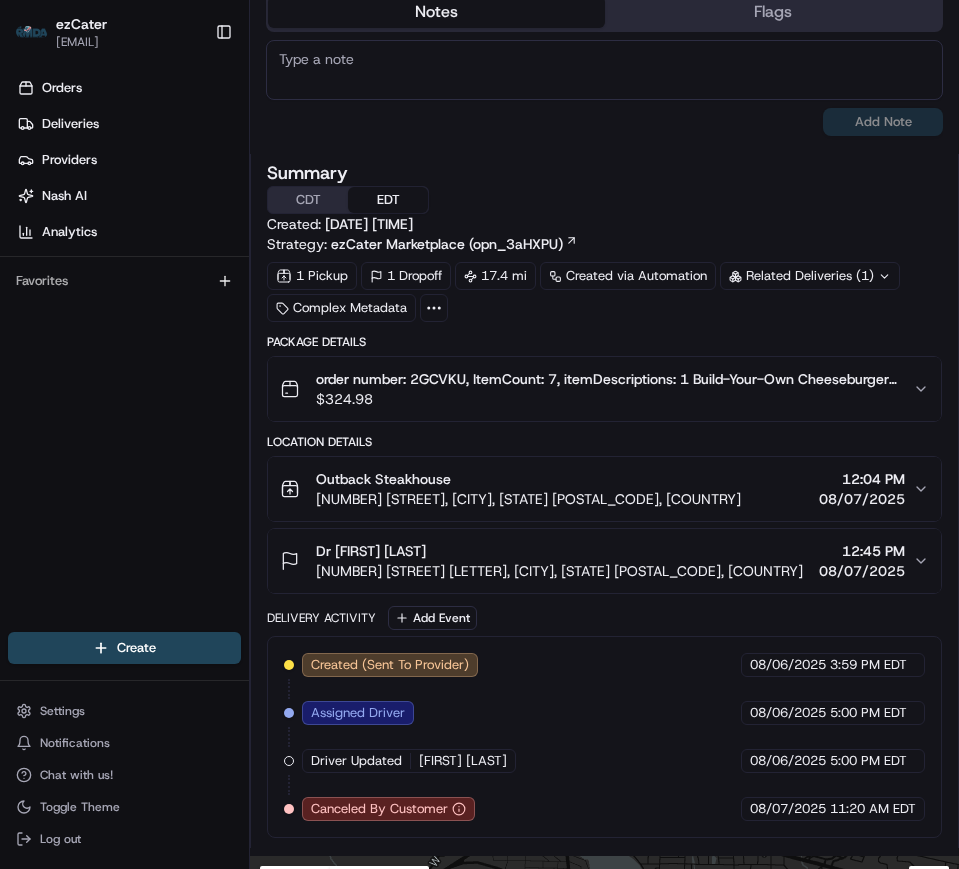 click on "$ 324.98" at bounding box center (606, 399) 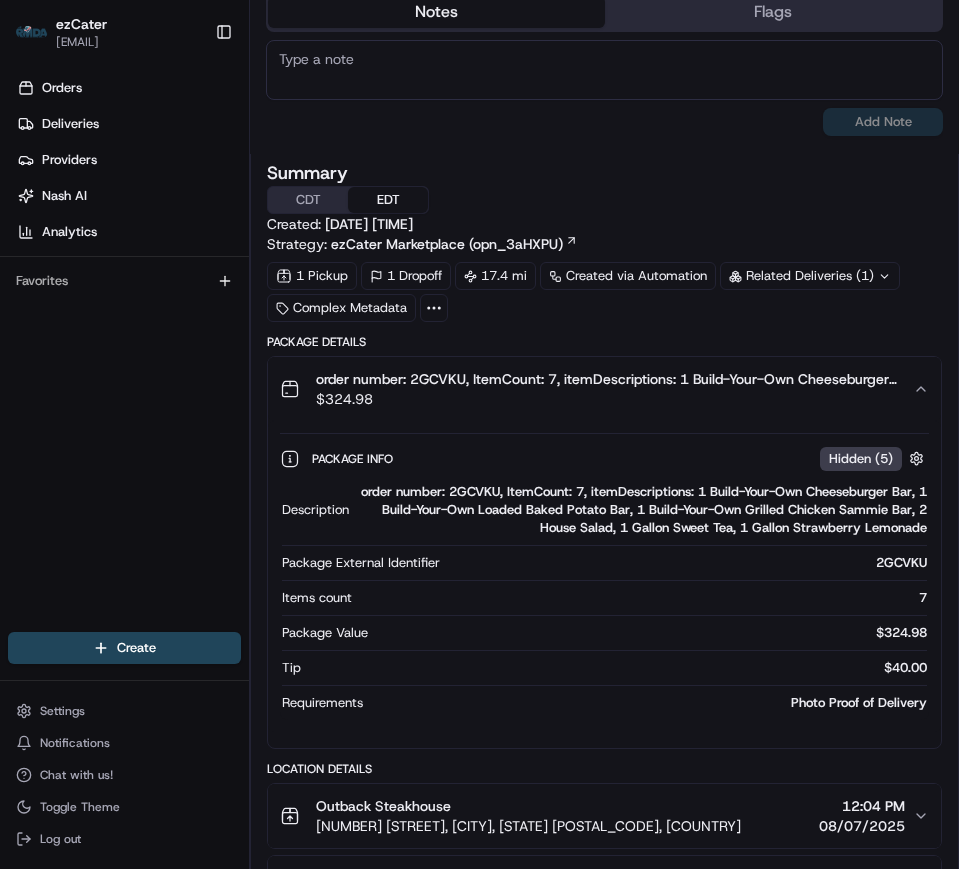 click on "Orders Deliveries Providers Nash AI Analytics Favorites" at bounding box center (124, 354) 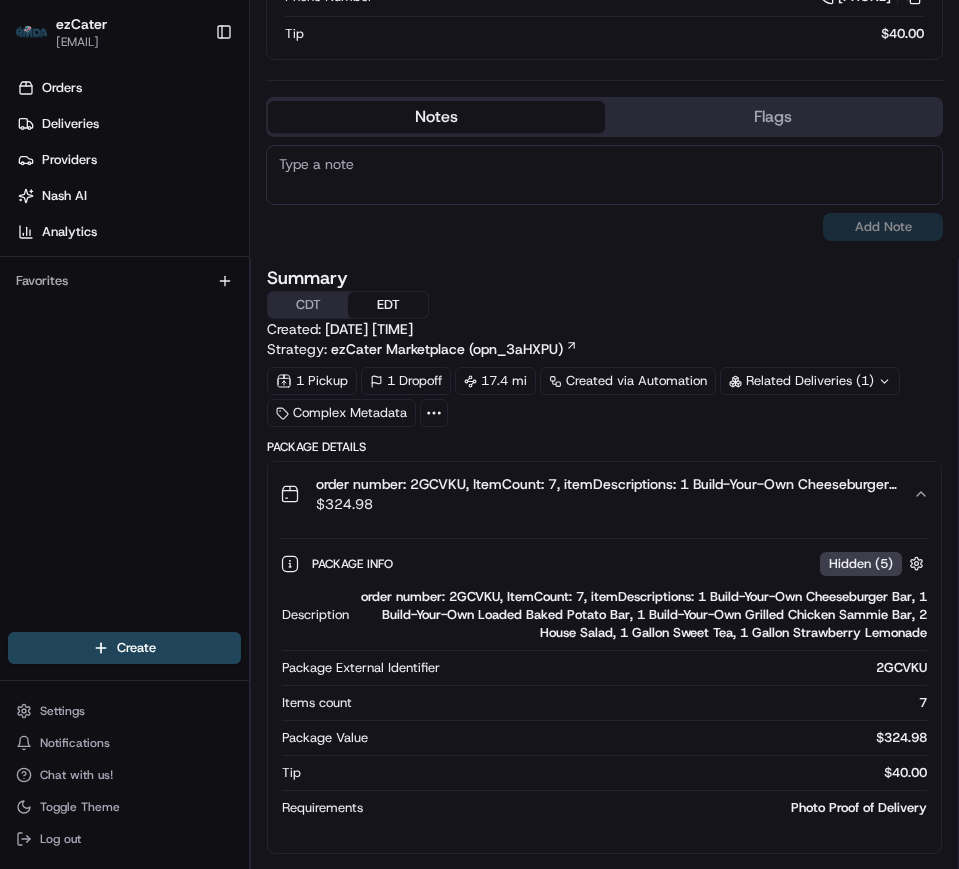 scroll, scrollTop: 0, scrollLeft: 0, axis: both 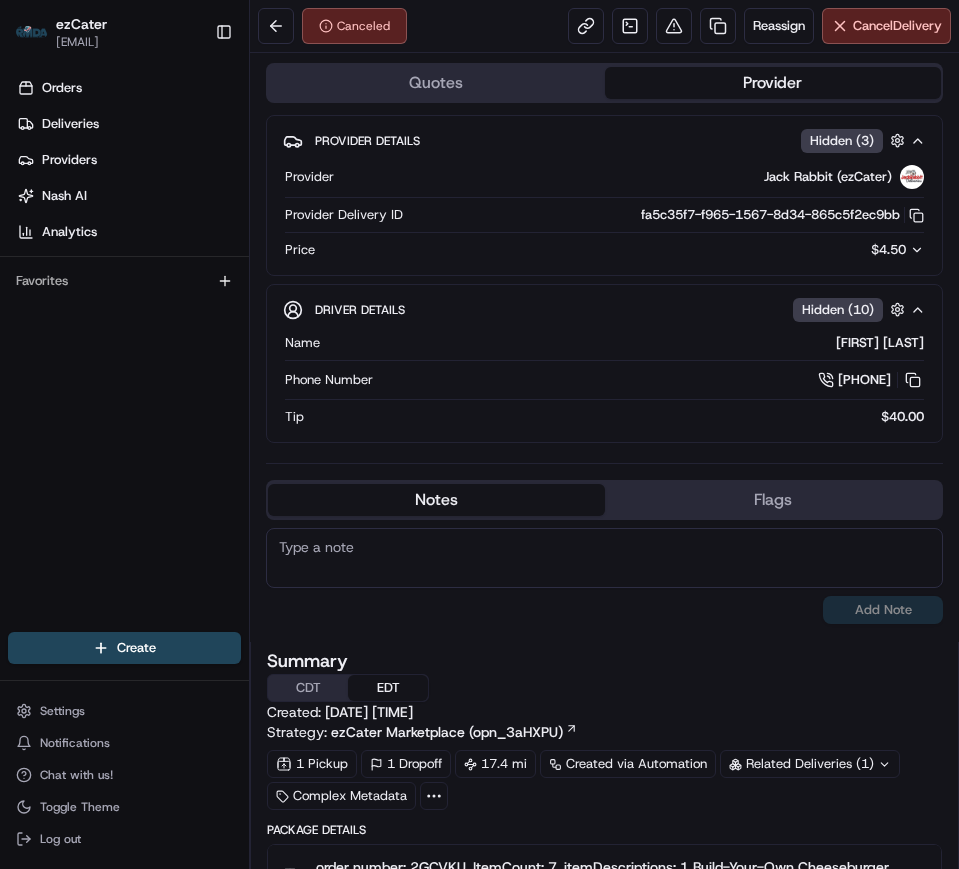 click on "$40.00" at bounding box center [618, 417] 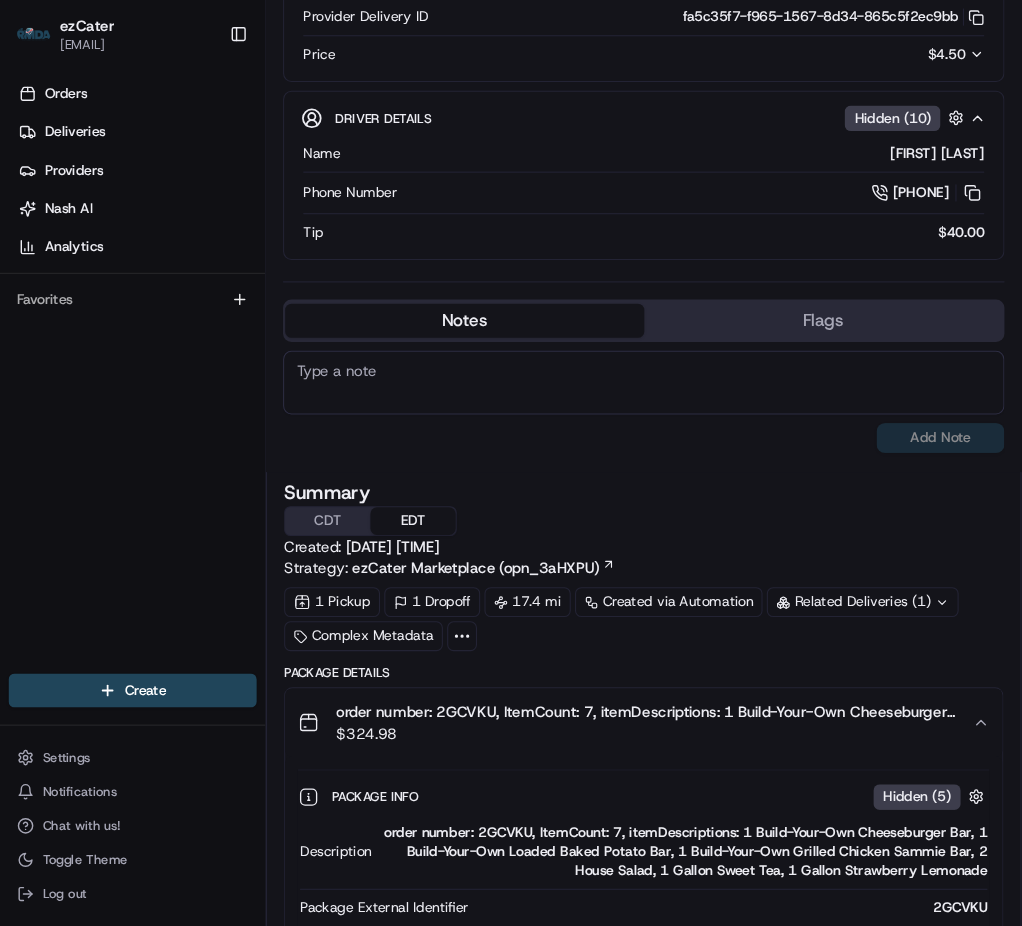 scroll, scrollTop: 199, scrollLeft: 0, axis: vertical 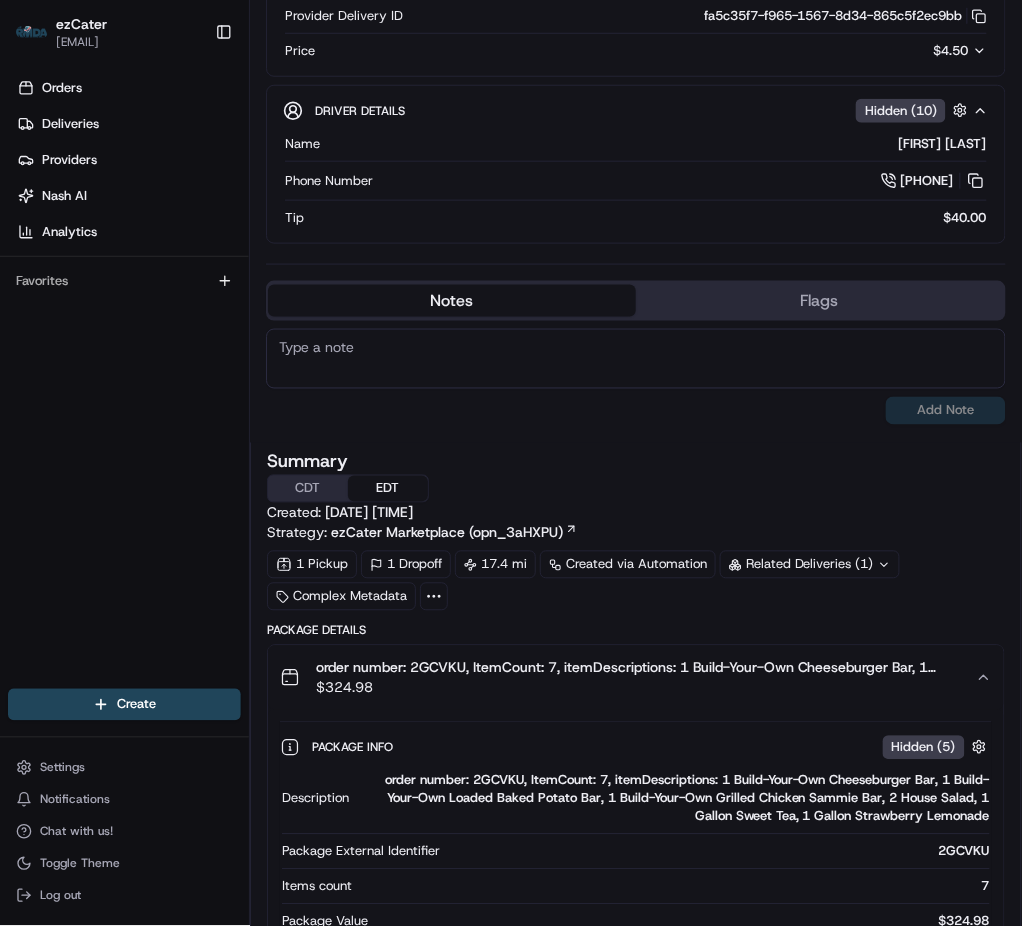 drag, startPoint x: 554, startPoint y: 5, endPoint x: 85, endPoint y: 536, distance: 708.46454 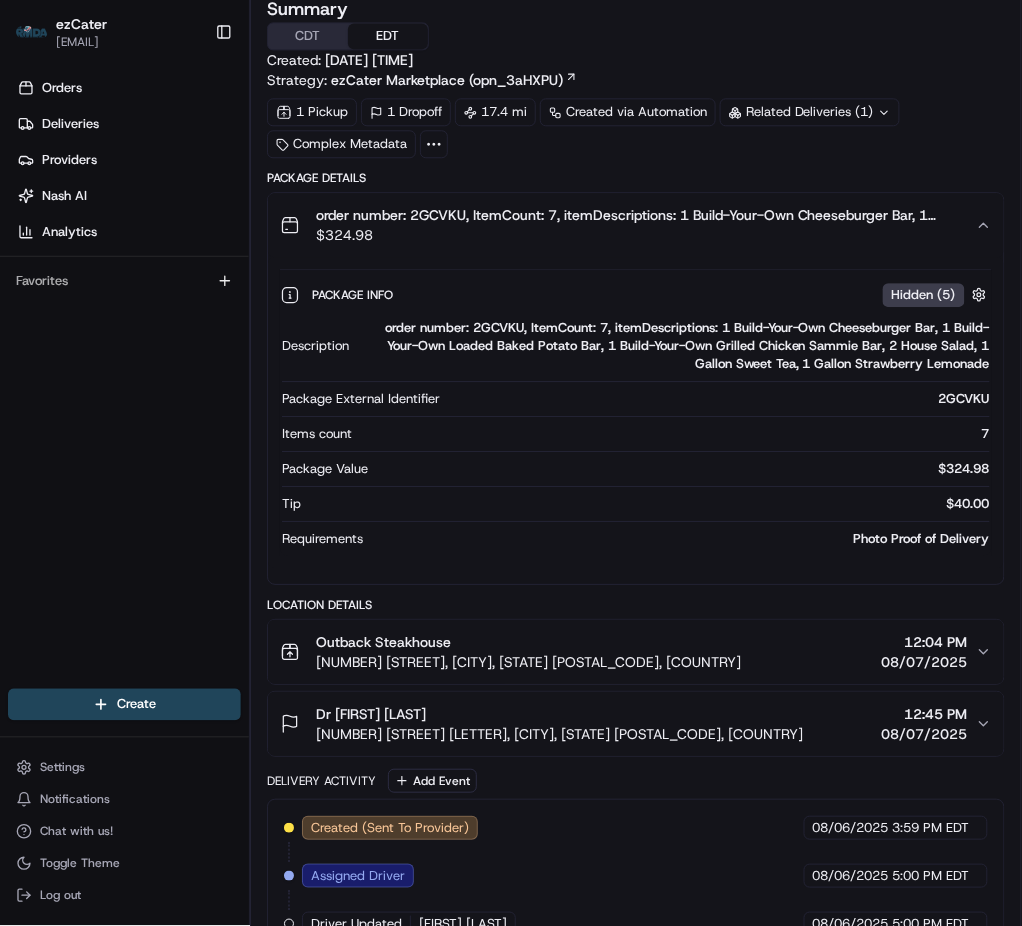 scroll, scrollTop: 553, scrollLeft: 0, axis: vertical 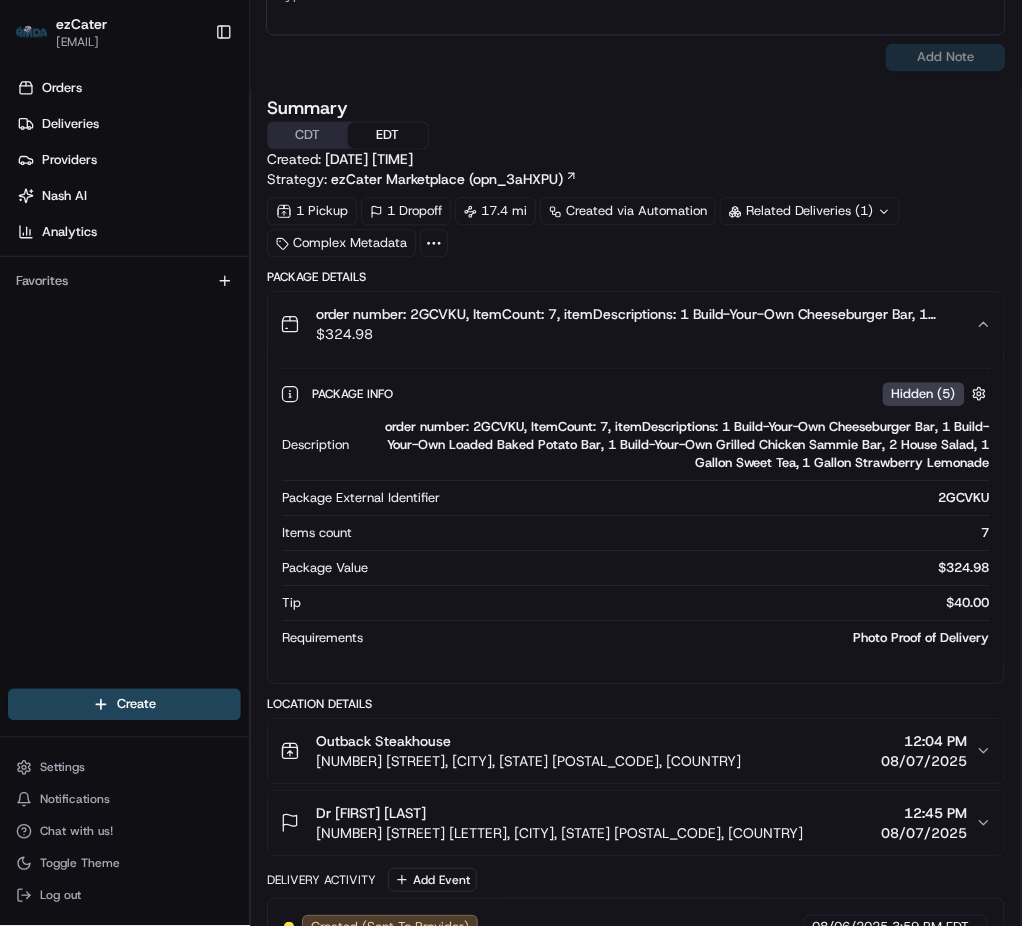 click on "order number: 2GCVKU,
ItemCount: 7,
itemDescriptions:
1 Build-Your-Own Cheeseburger Bar,
1 Build-Your-Own Loaded Baked Potato Bar,
1 Build-Your-Own Grilled Chicken Sammie Bar,
2 House Salad,
1 Gallon Sweet Tea,
1 Gallon Strawberry Lemonade" at bounding box center [638, 314] 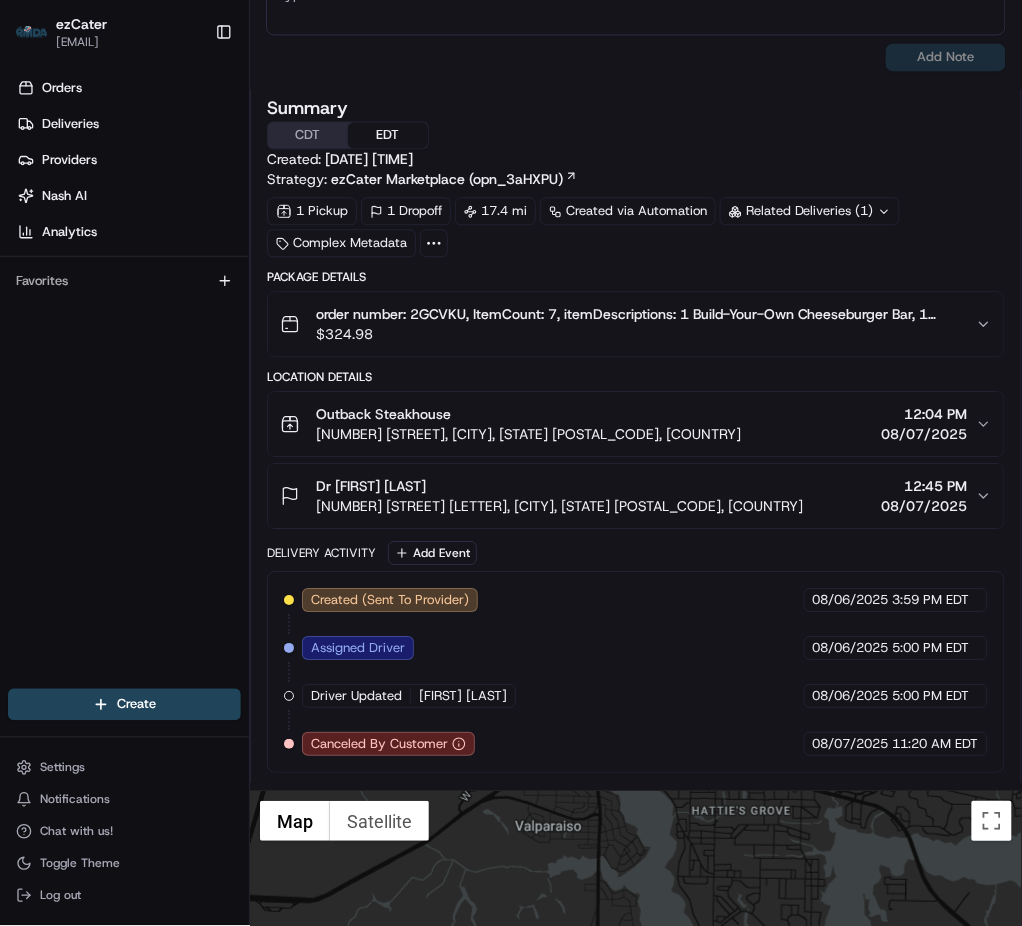 click on "order number: 2GCVKU,
ItemCount: 7,
itemDescriptions:
1 Build-Your-Own Cheeseburger Bar,
1 Build-Your-Own Loaded Baked Potato Bar,
1 Build-Your-Own Grilled Chicken Sammie Bar,
2 House Salad,
1 Gallon Sweet Tea,
1 Gallon Strawberry Lemonade" at bounding box center [638, 314] 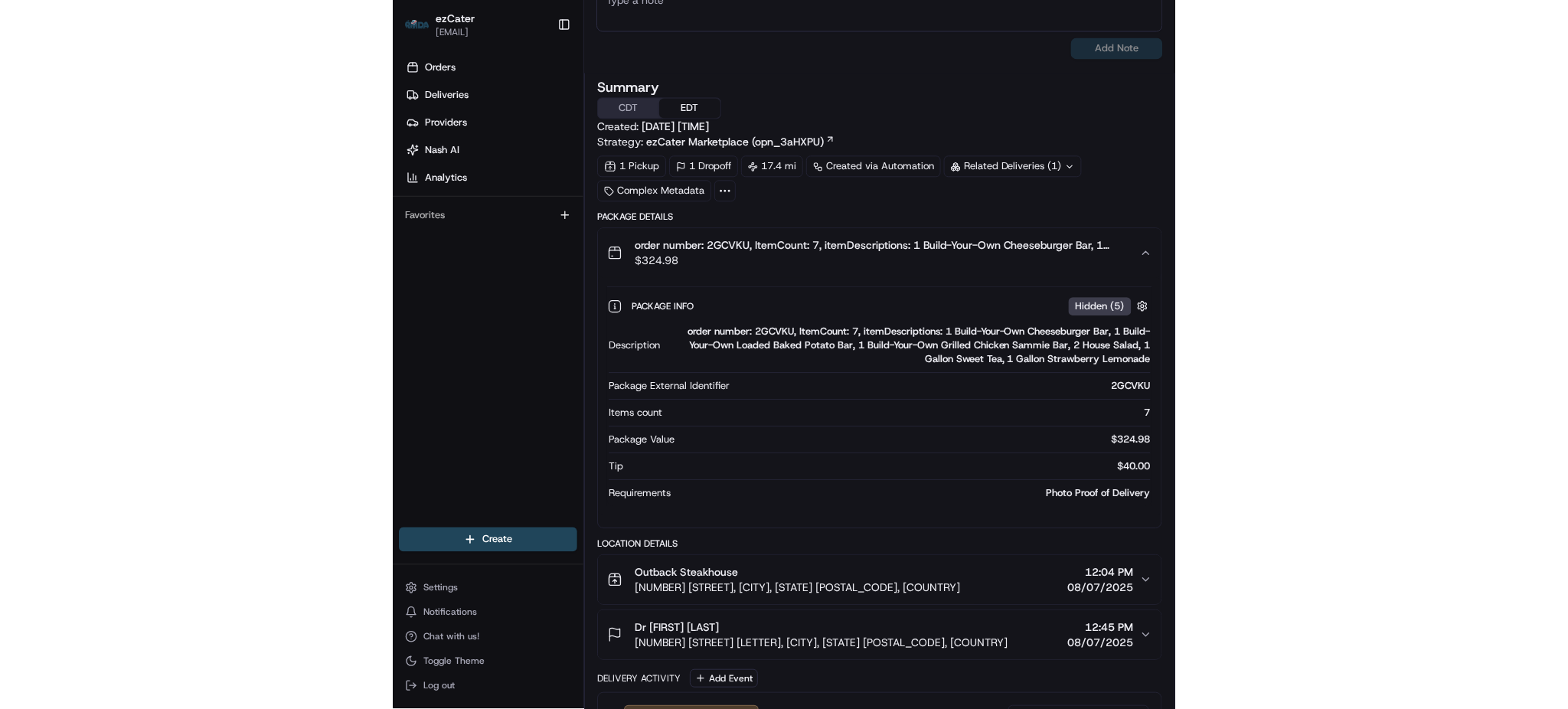 scroll, scrollTop: 417, scrollLeft: 0, axis: vertical 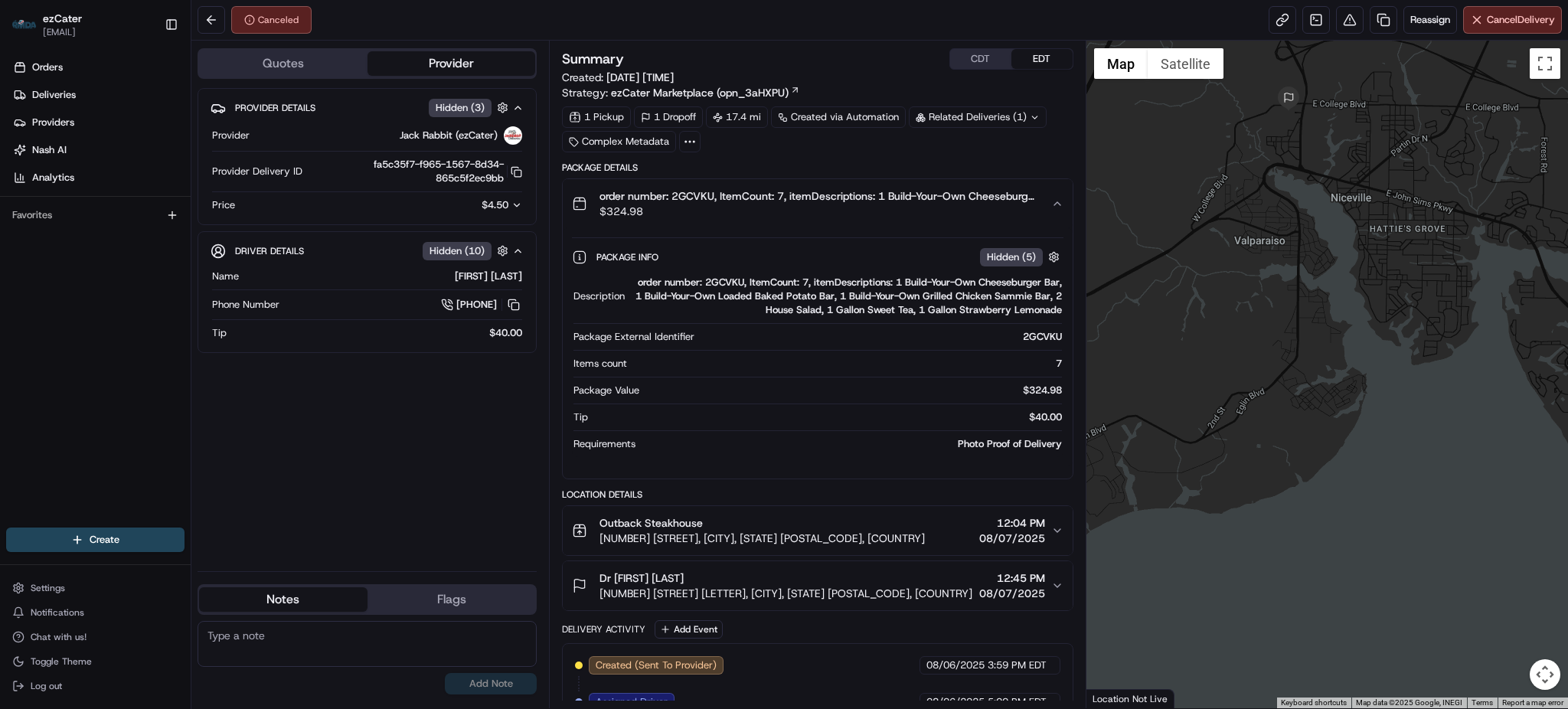 click on "$4.50" at bounding box center [495, 205] 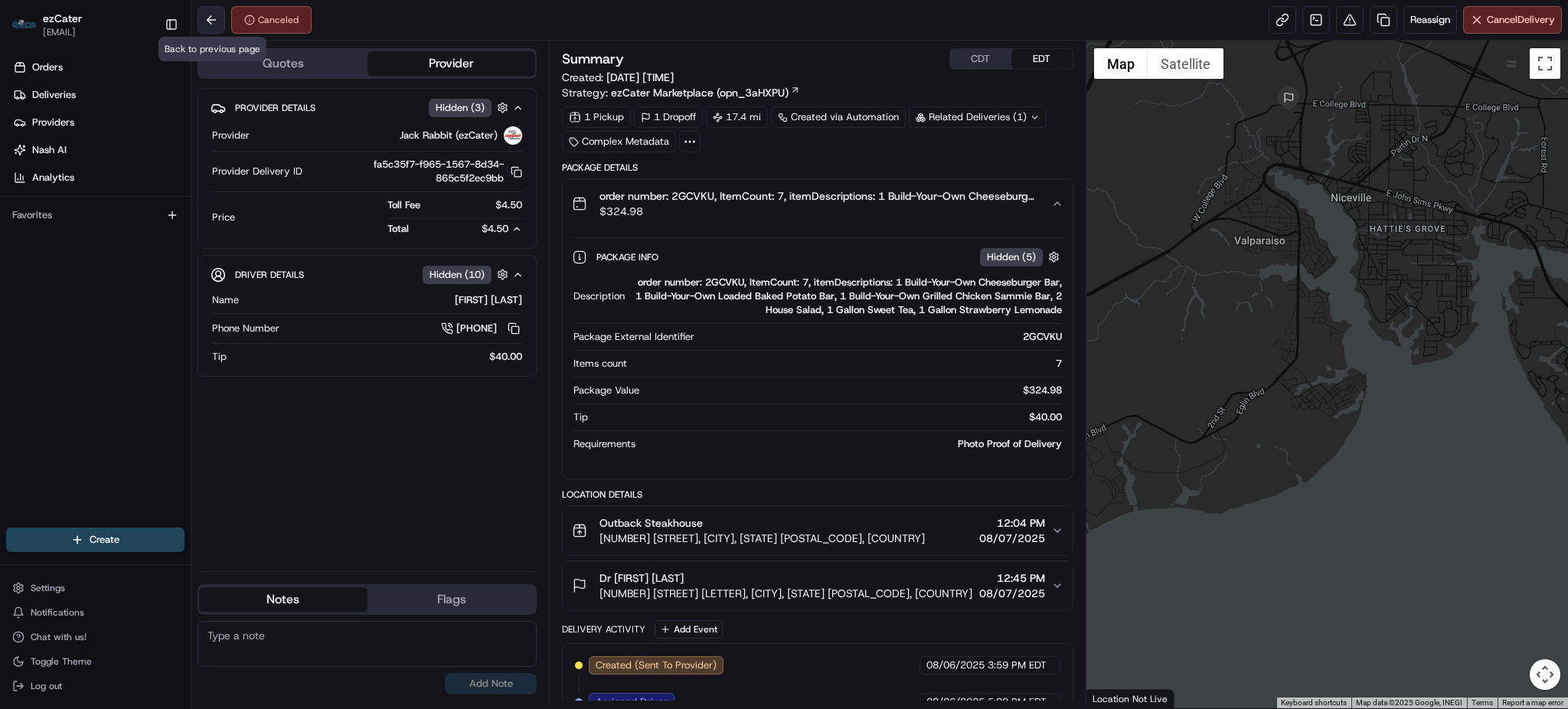 click at bounding box center (211, 20) 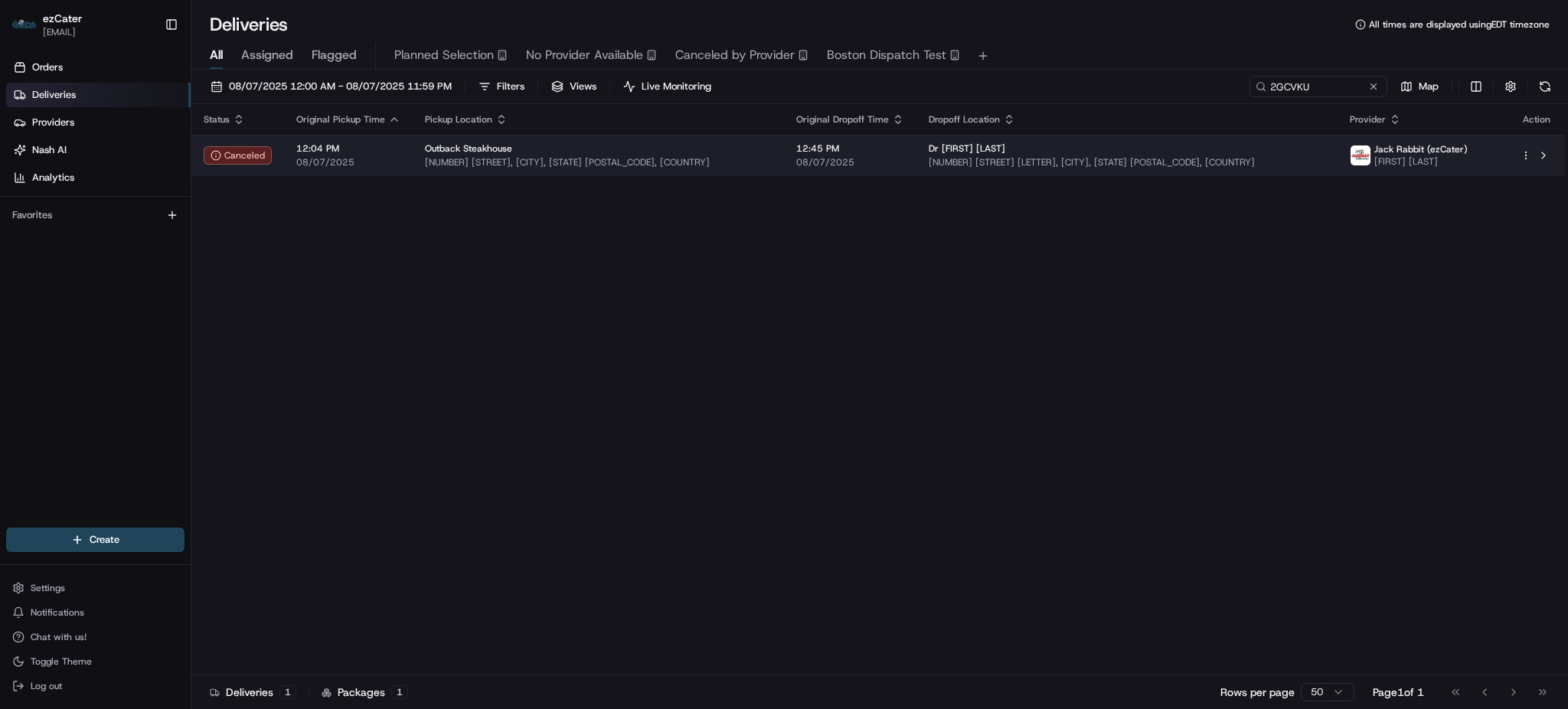 click on "[NUMBER] [STREET], [CITY], [STATE] [POSTAL_CODE], [COUNTRY]" at bounding box center [598, 162] 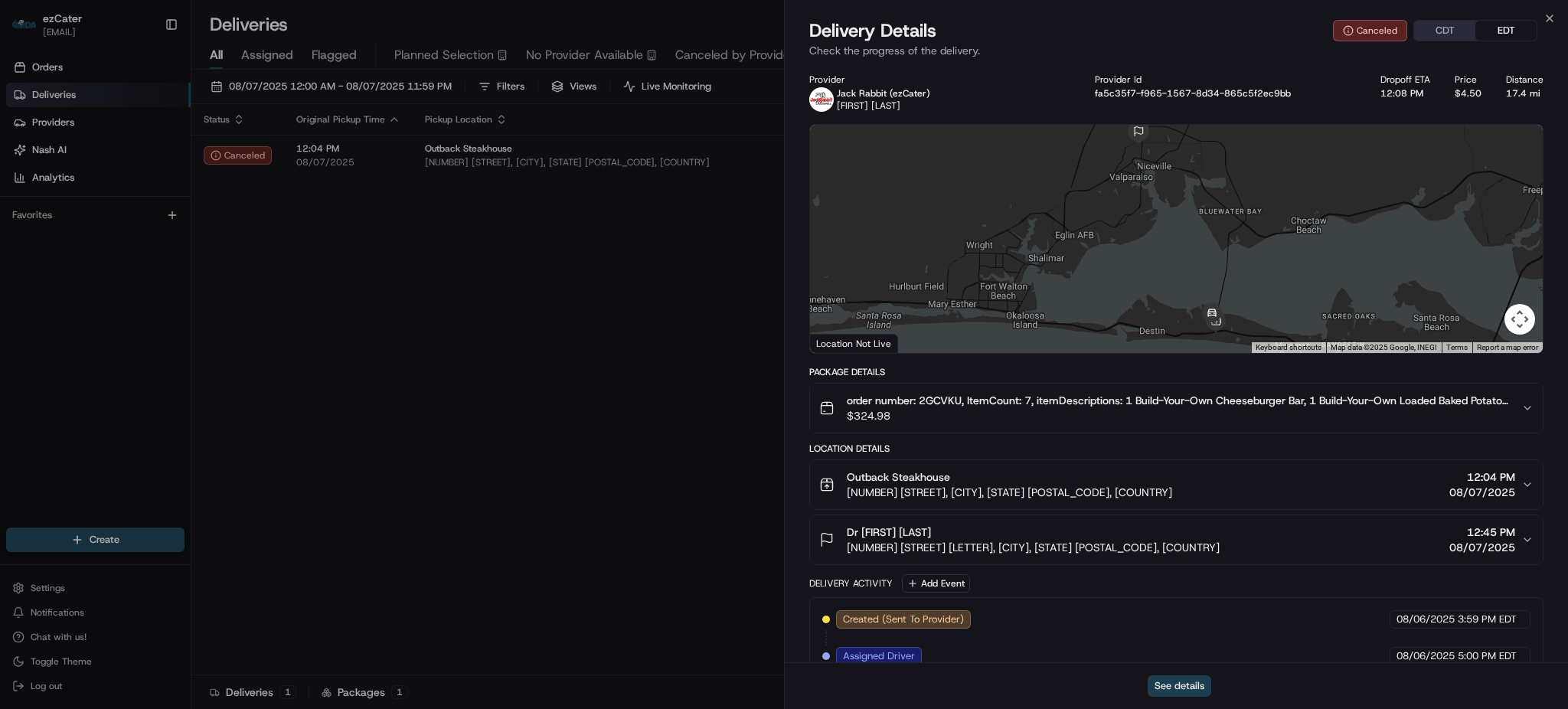 click on "See details" at bounding box center (1179, 686) 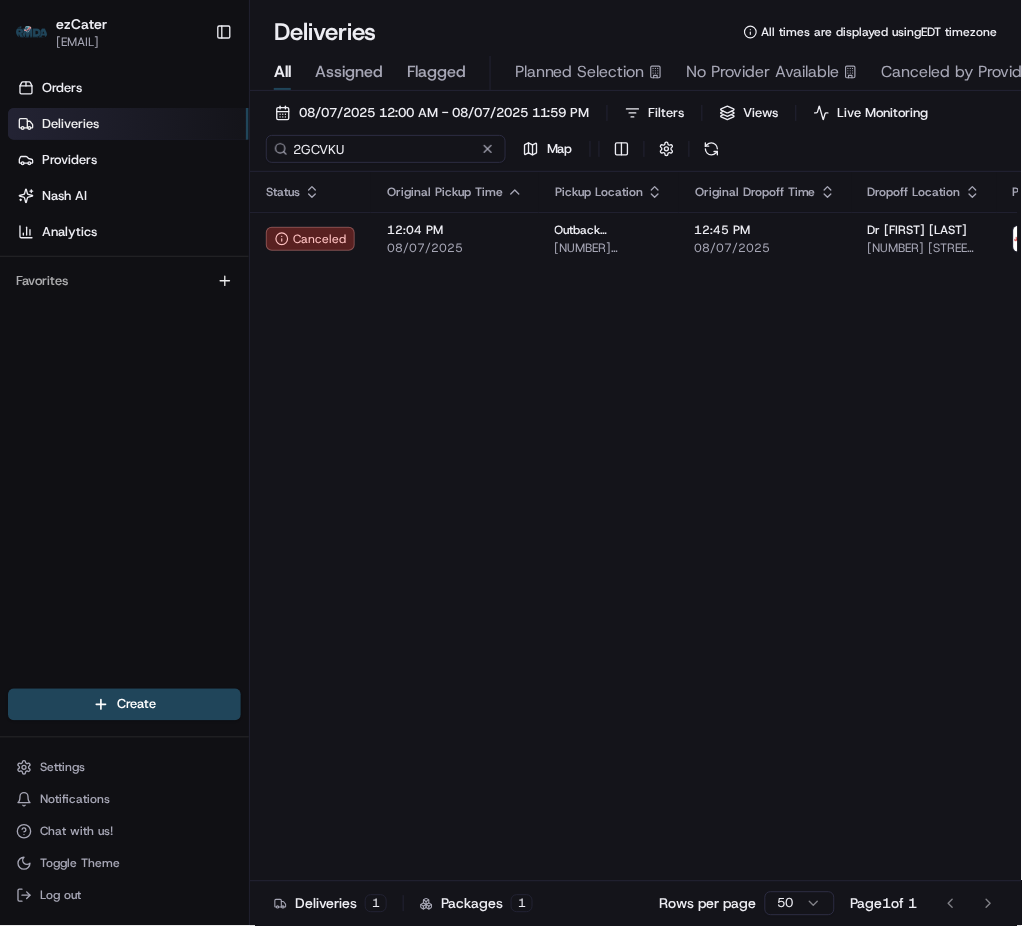 click on "2GCVKU" at bounding box center (386, 149) 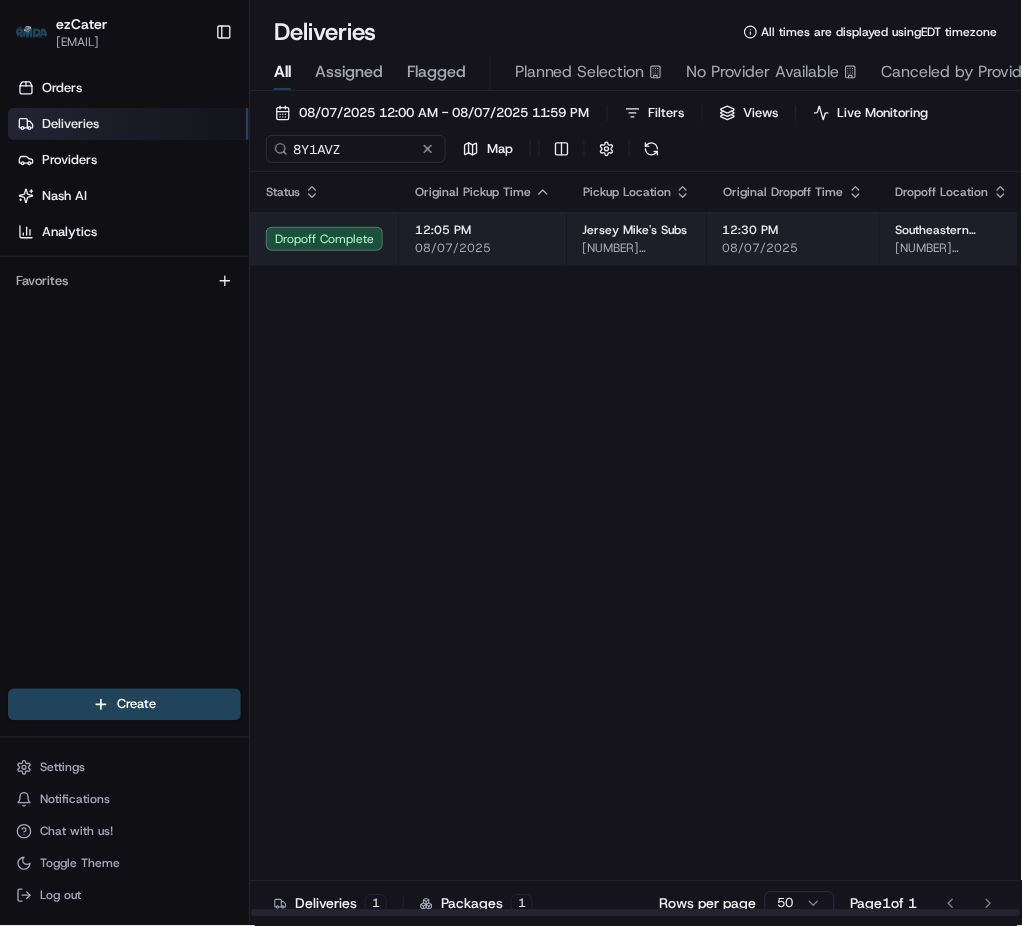 click on "[TIME] [DATE]" at bounding box center [483, 239] 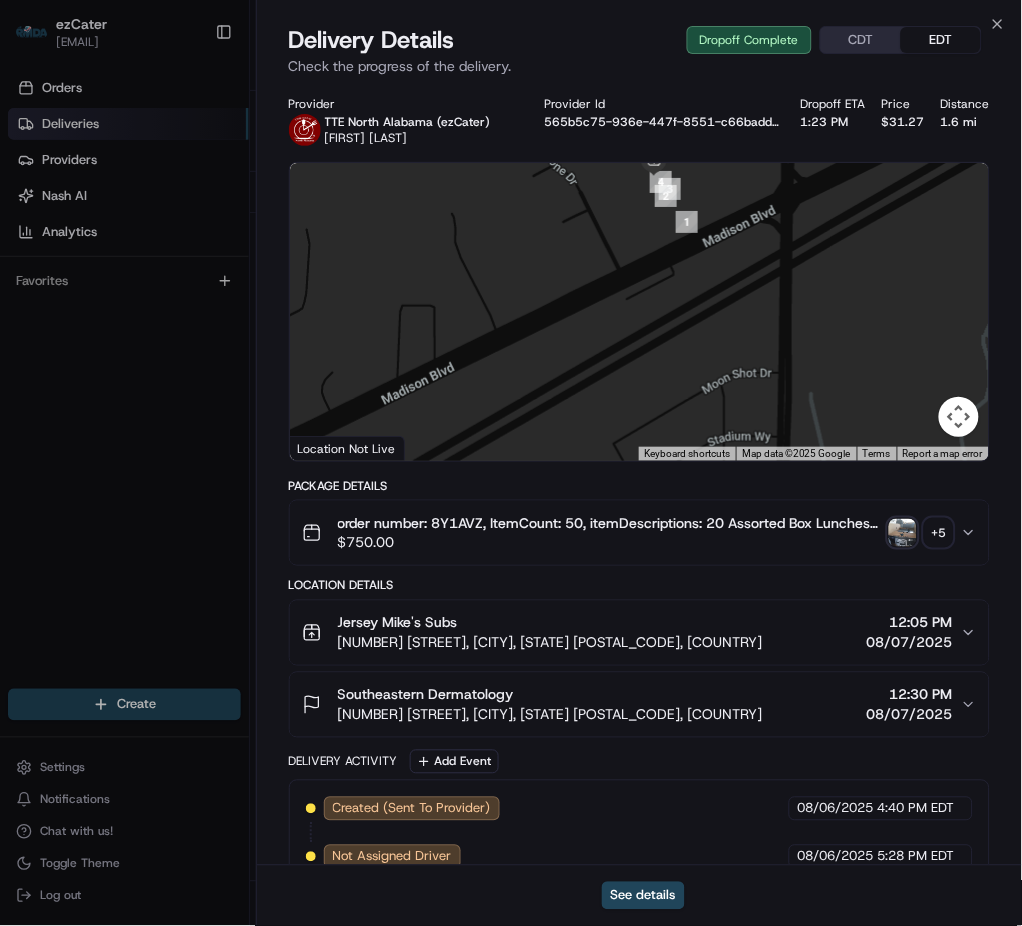 scroll, scrollTop: 418, scrollLeft: 0, axis: vertical 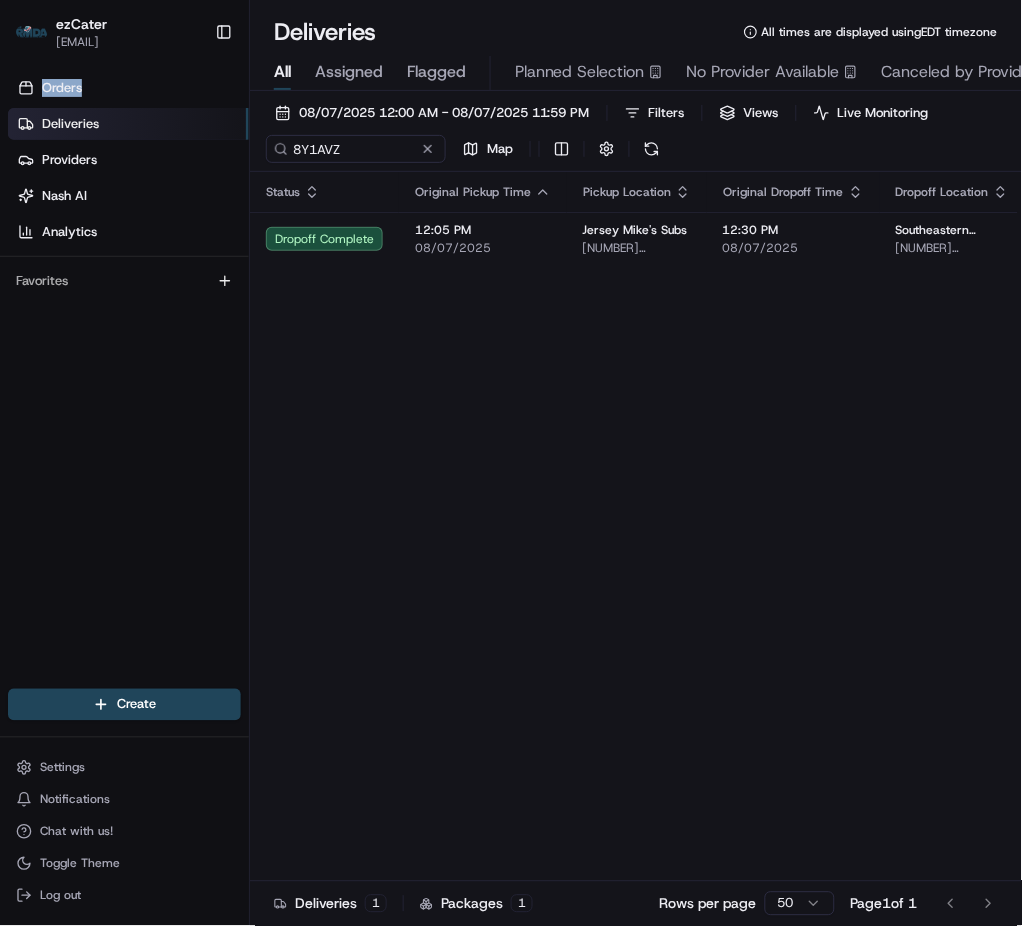 click on "Orders Deliveries Providers Nash AI Analytics Favorites" at bounding box center (124, 382) 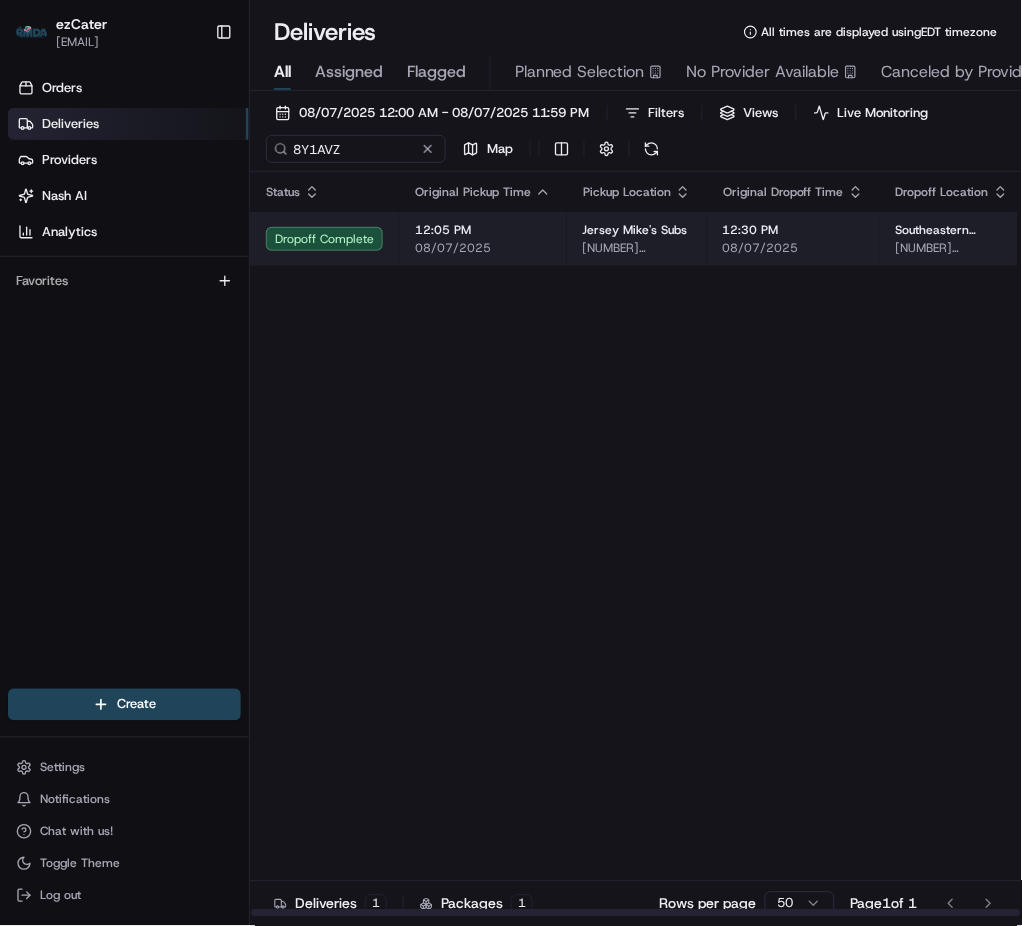 click on "08/07/2025" at bounding box center (483, 248) 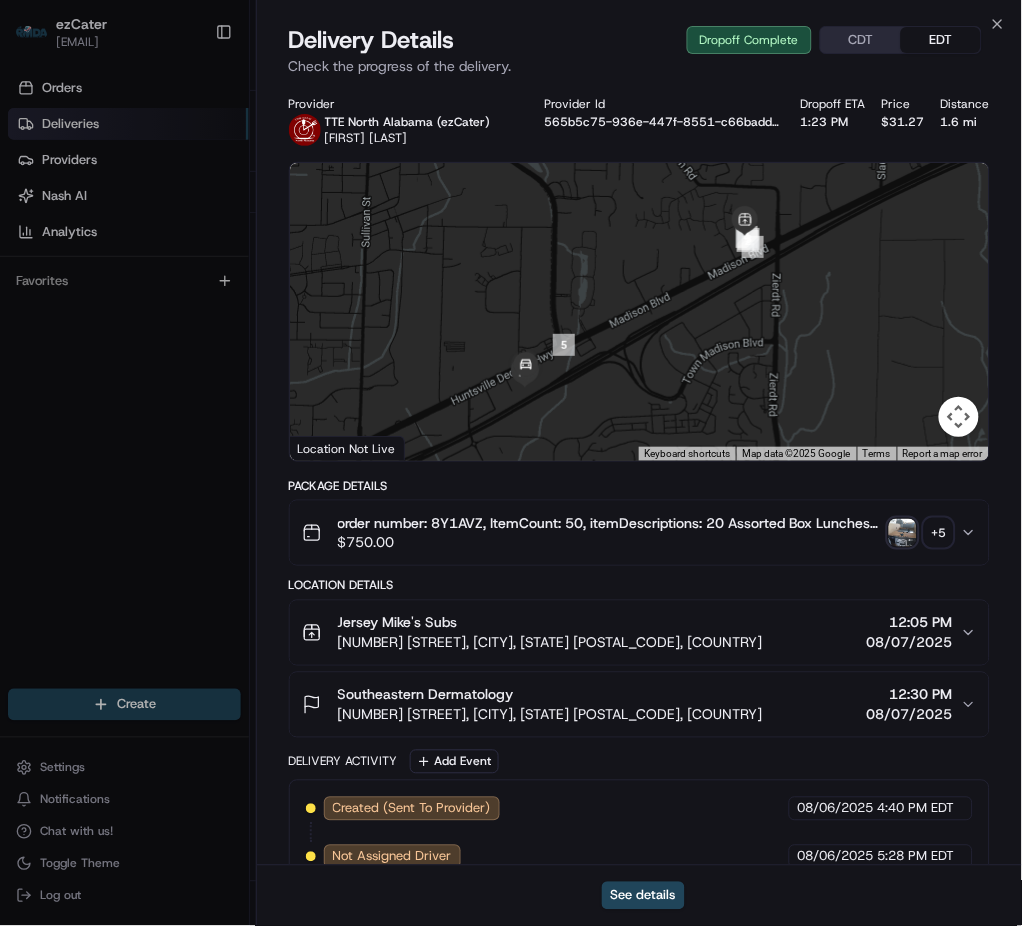 scroll, scrollTop: 418, scrollLeft: 0, axis: vertical 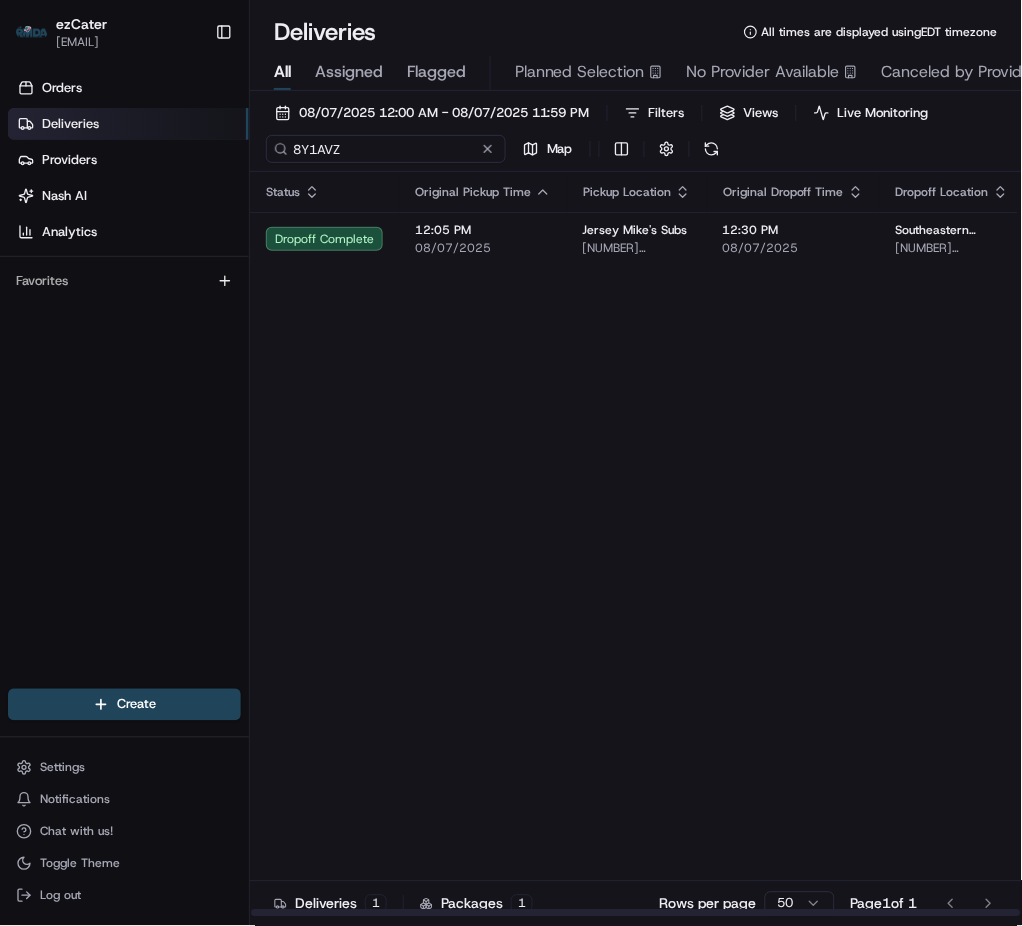 click on "8Y1AVZ" at bounding box center (386, 149) 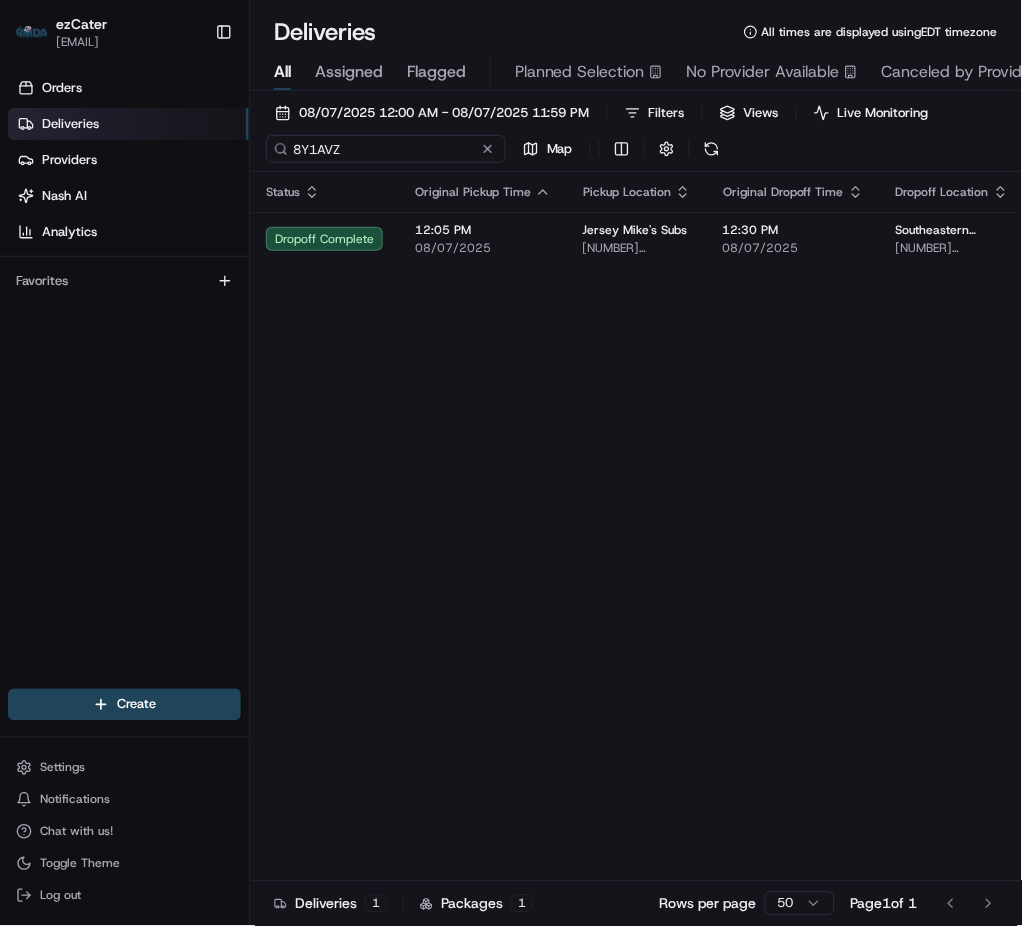 click on "8Y1AVZ" at bounding box center (386, 149) 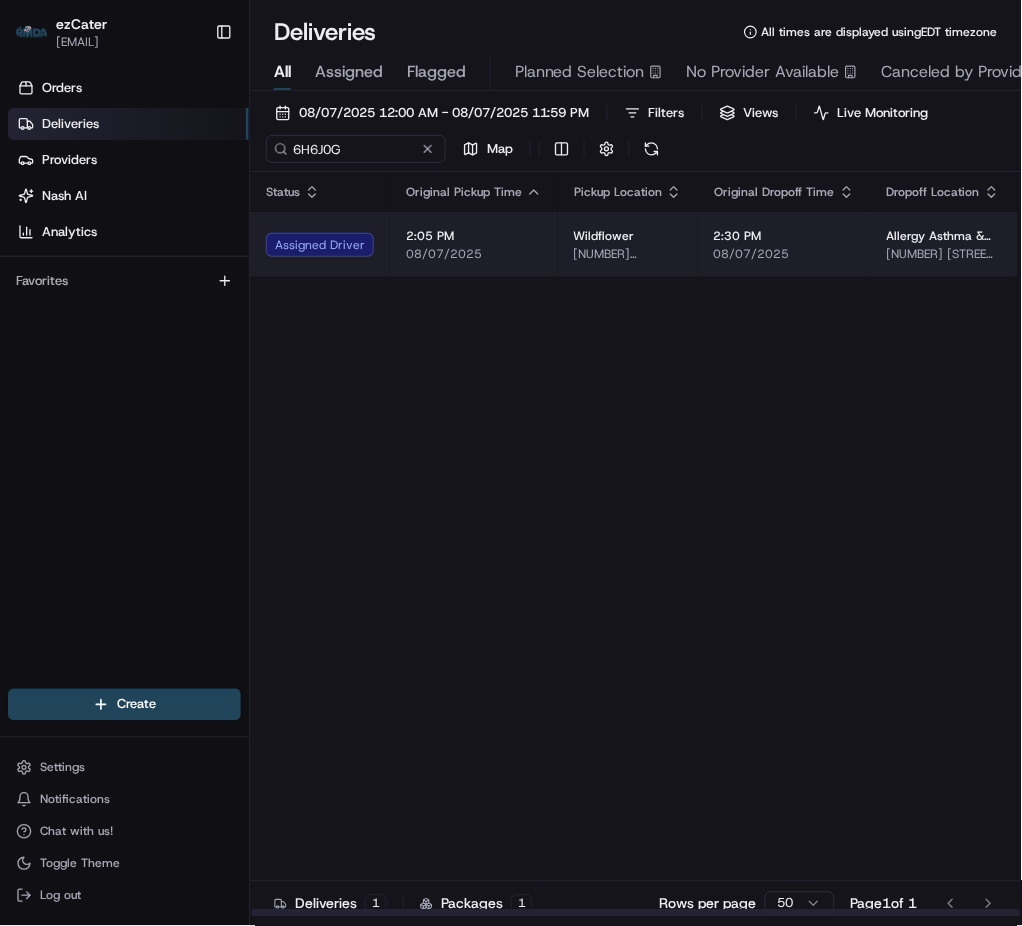 click on "2:05 PM" at bounding box center [474, 236] 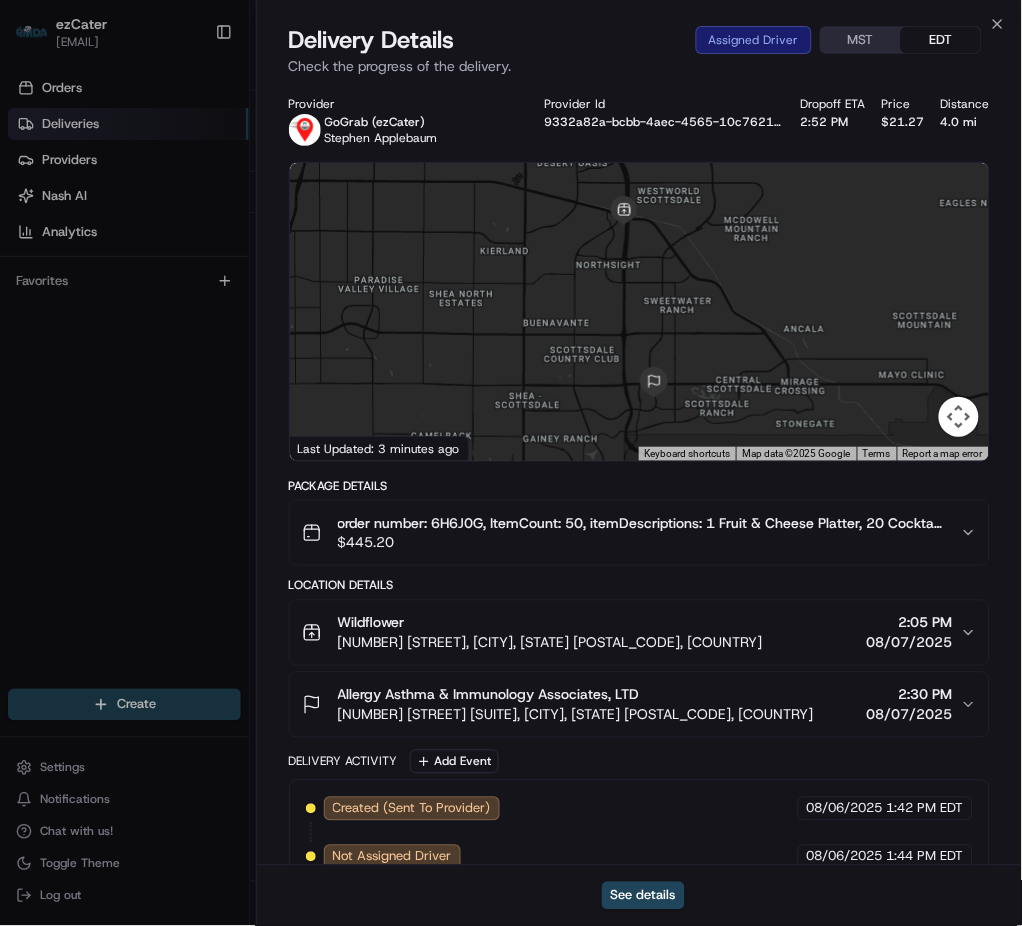 scroll, scrollTop: 129, scrollLeft: 0, axis: vertical 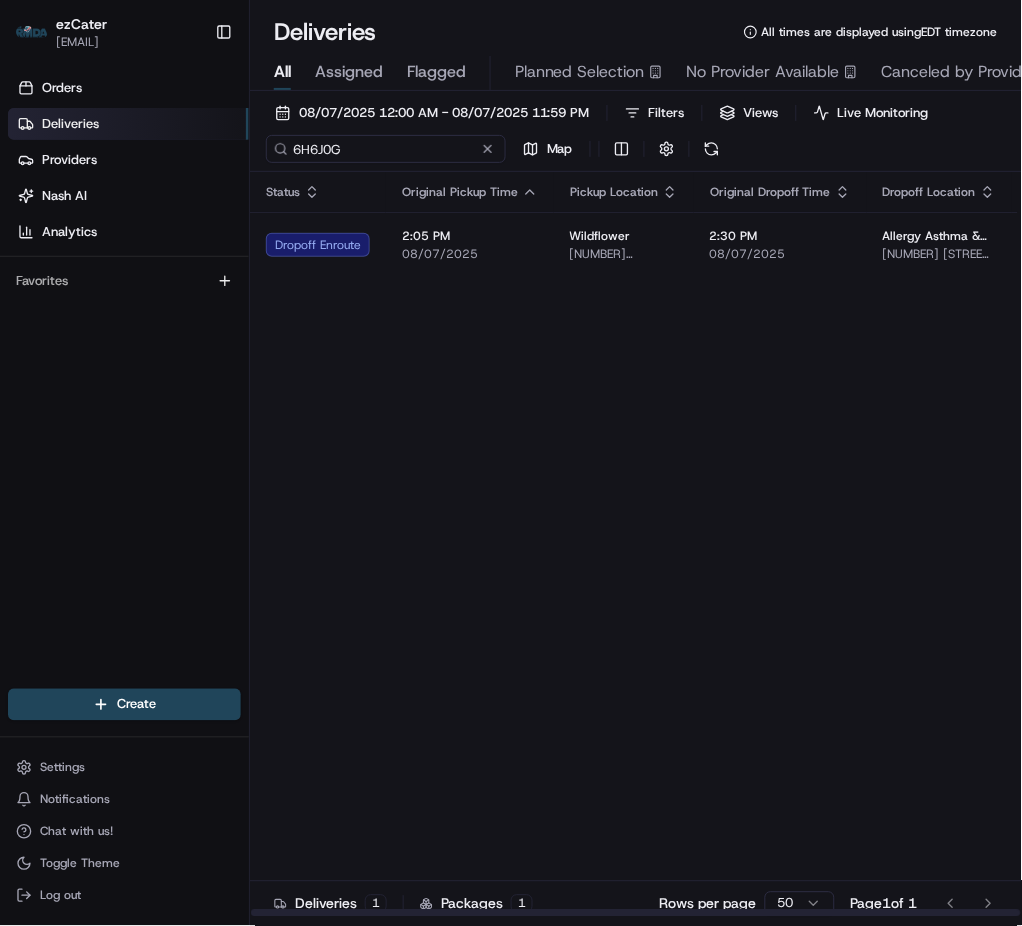 click on "6H6J0G" at bounding box center (386, 149) 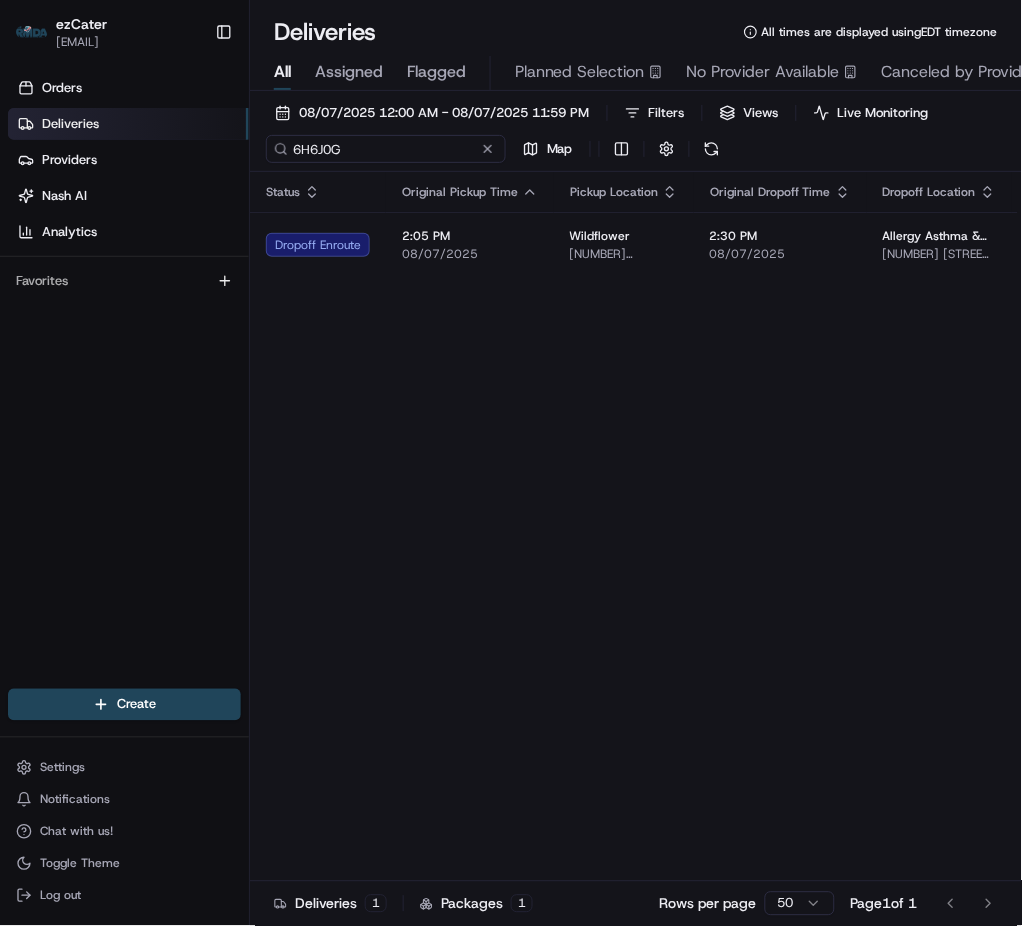 click on "6H6J0G" at bounding box center (386, 149) 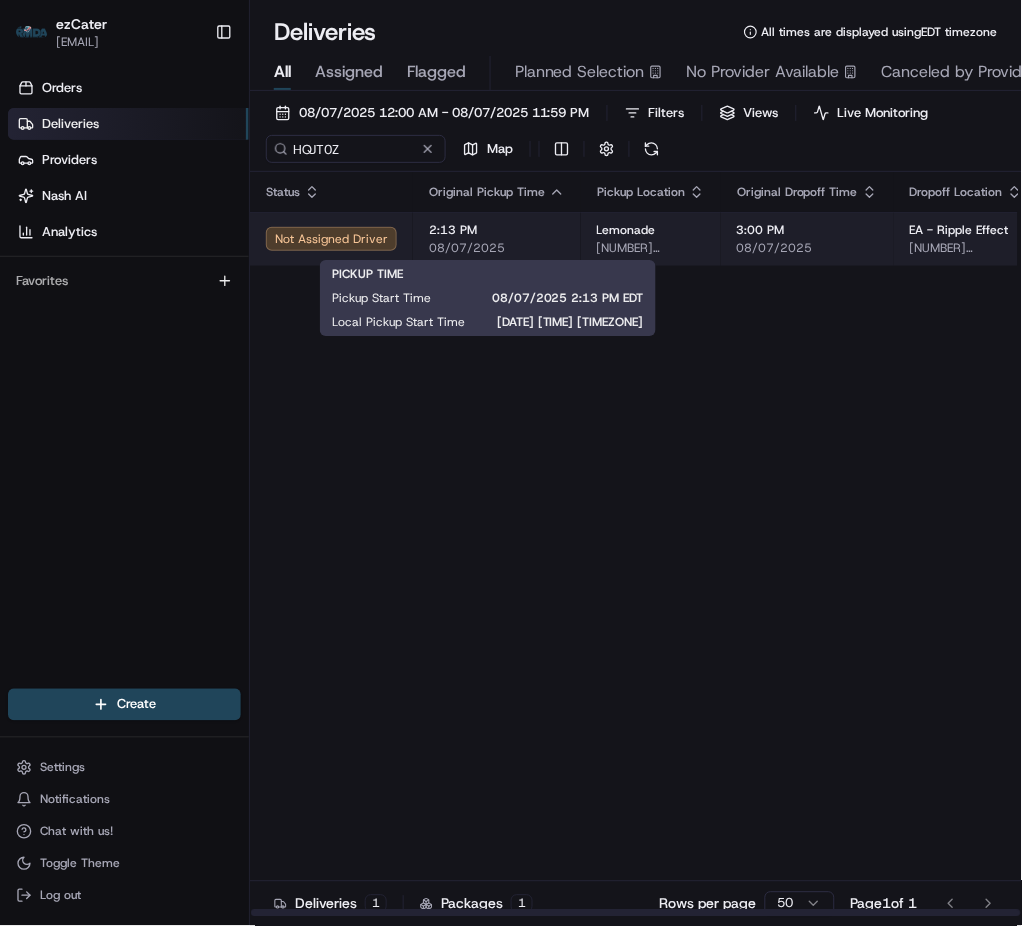click on "08/07/2025" at bounding box center (497, 248) 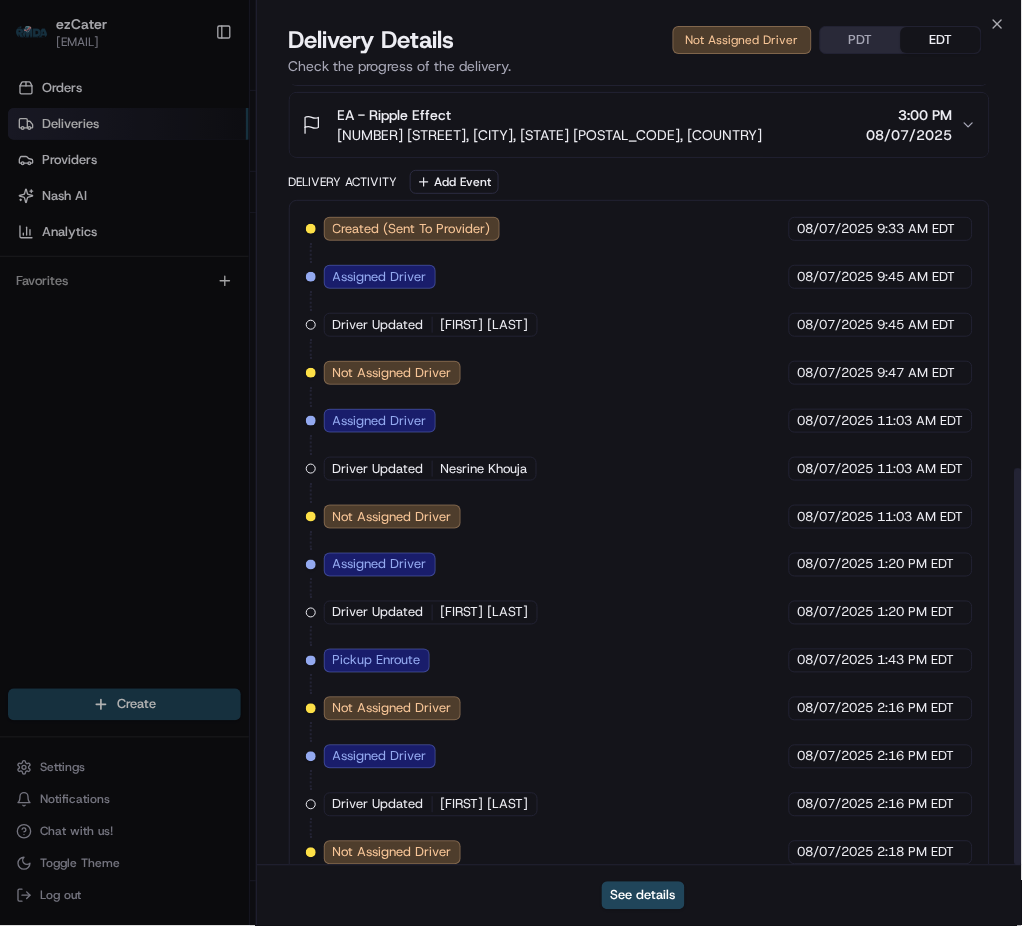 scroll, scrollTop: 755, scrollLeft: 0, axis: vertical 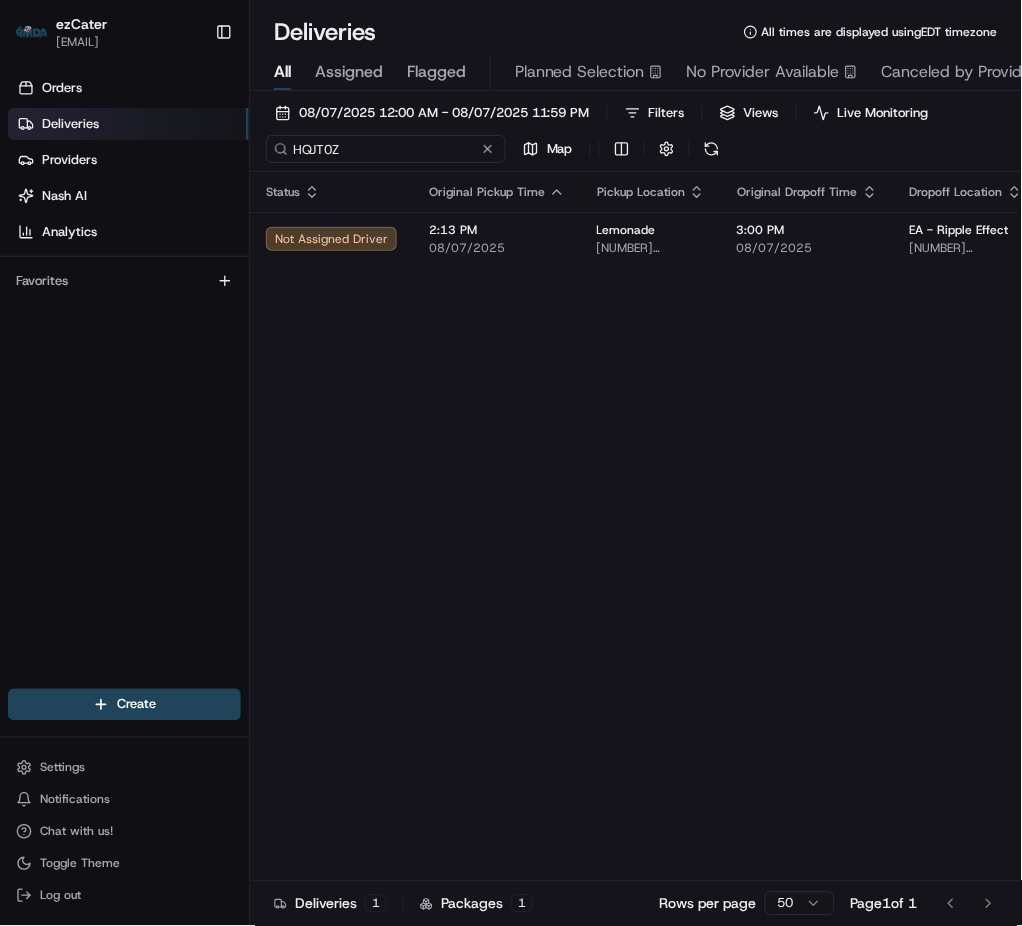 click on "HQJT0Z" at bounding box center [386, 149] 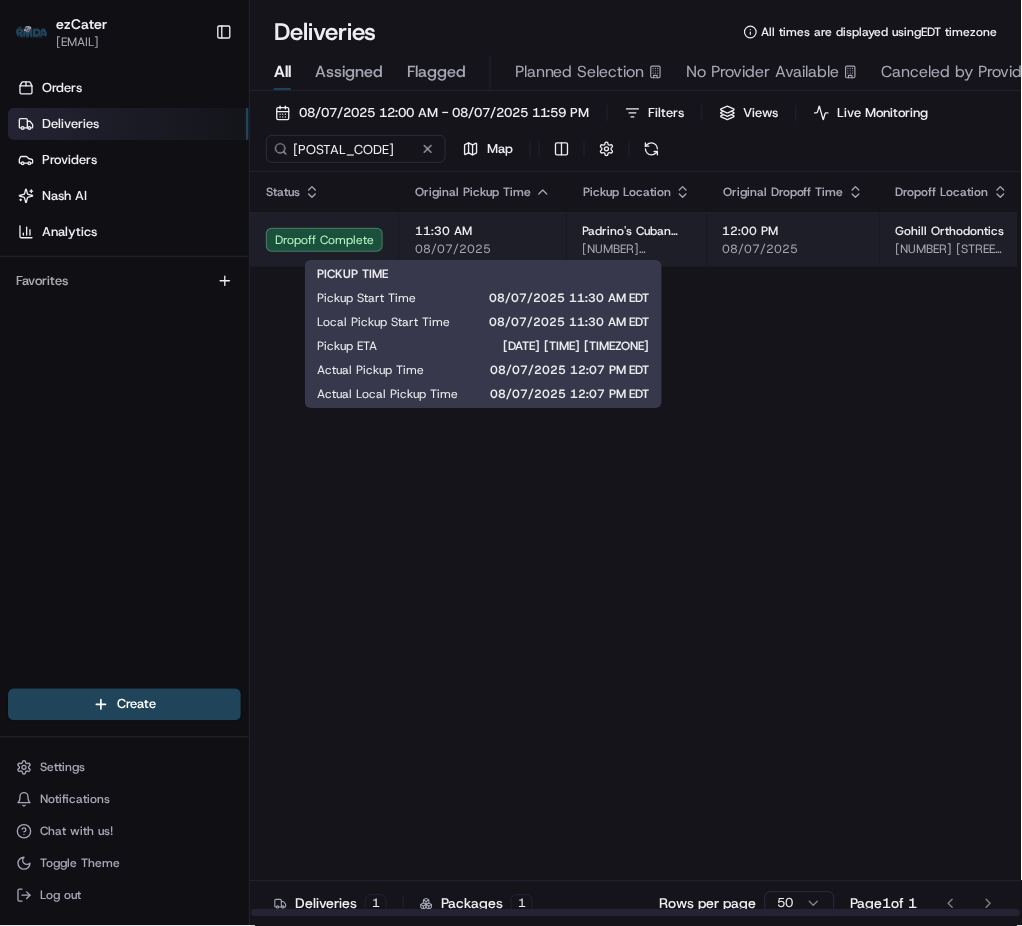 click on "08/07/2025" at bounding box center [483, 249] 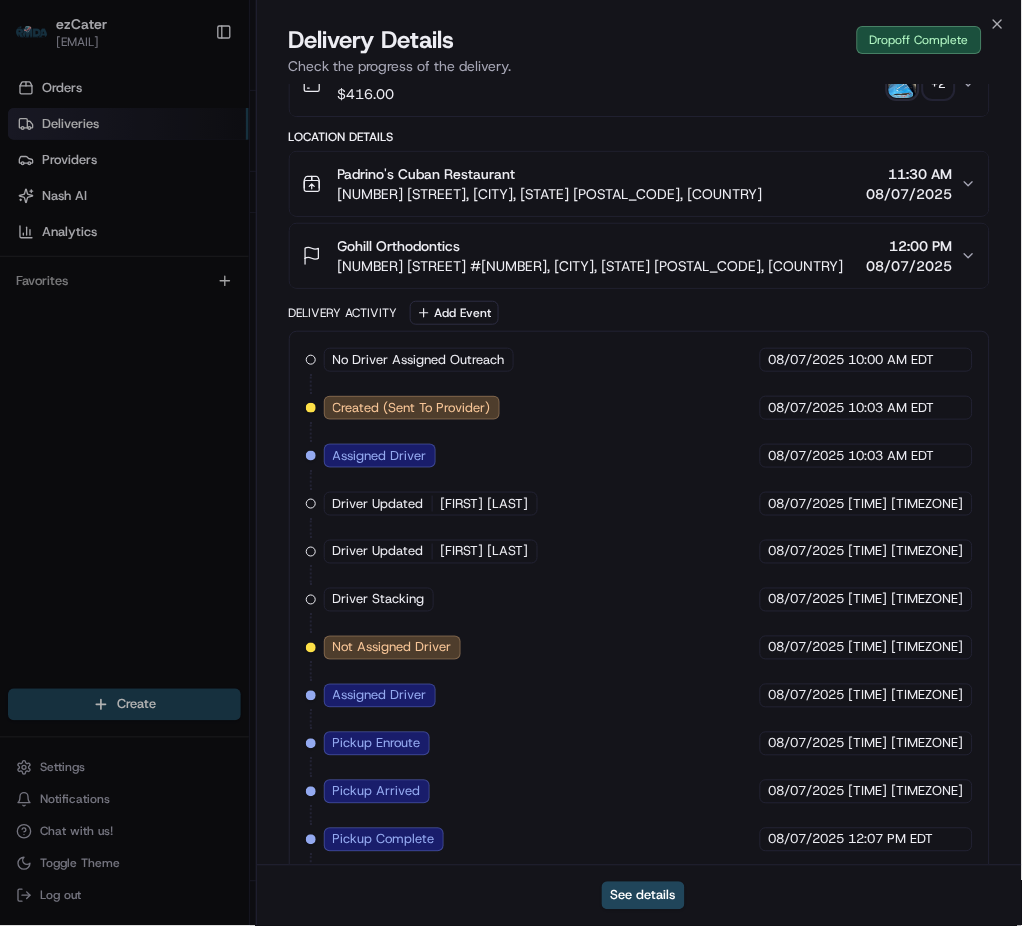 scroll, scrollTop: 610, scrollLeft: 0, axis: vertical 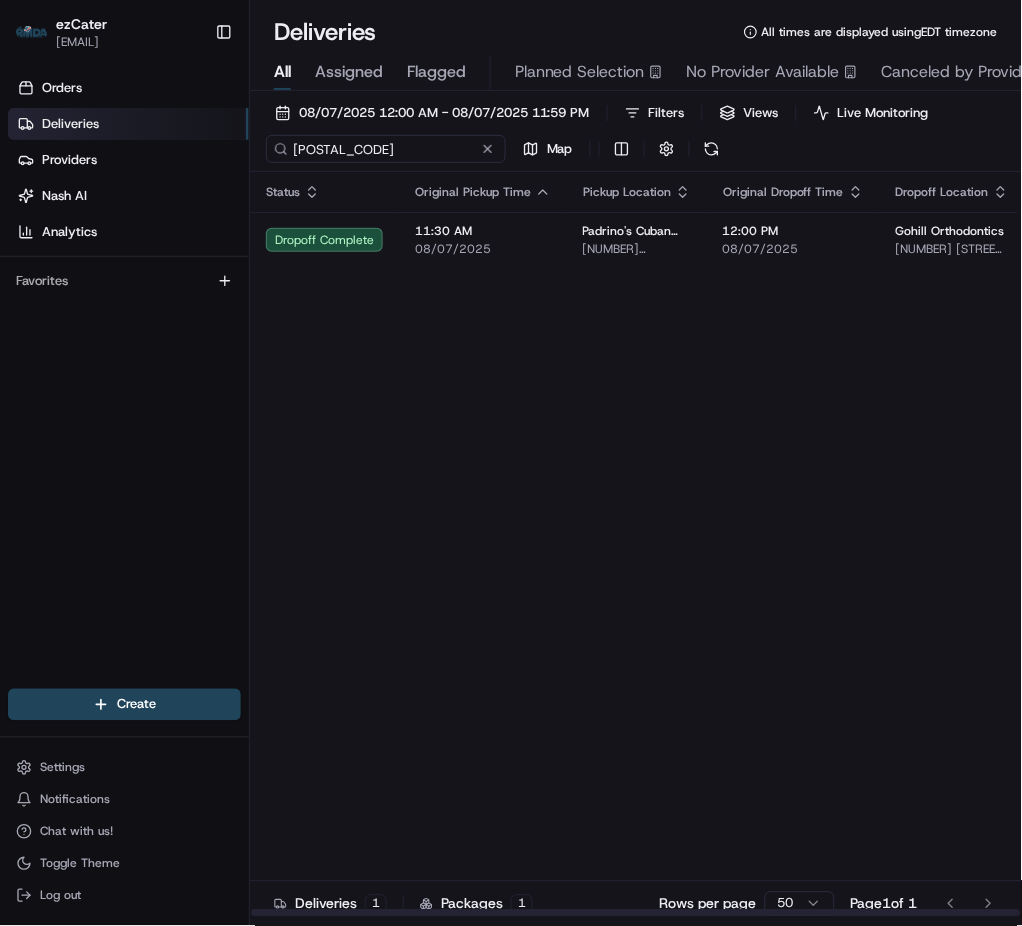 click on "[POSTAL_CODE]" at bounding box center [386, 149] 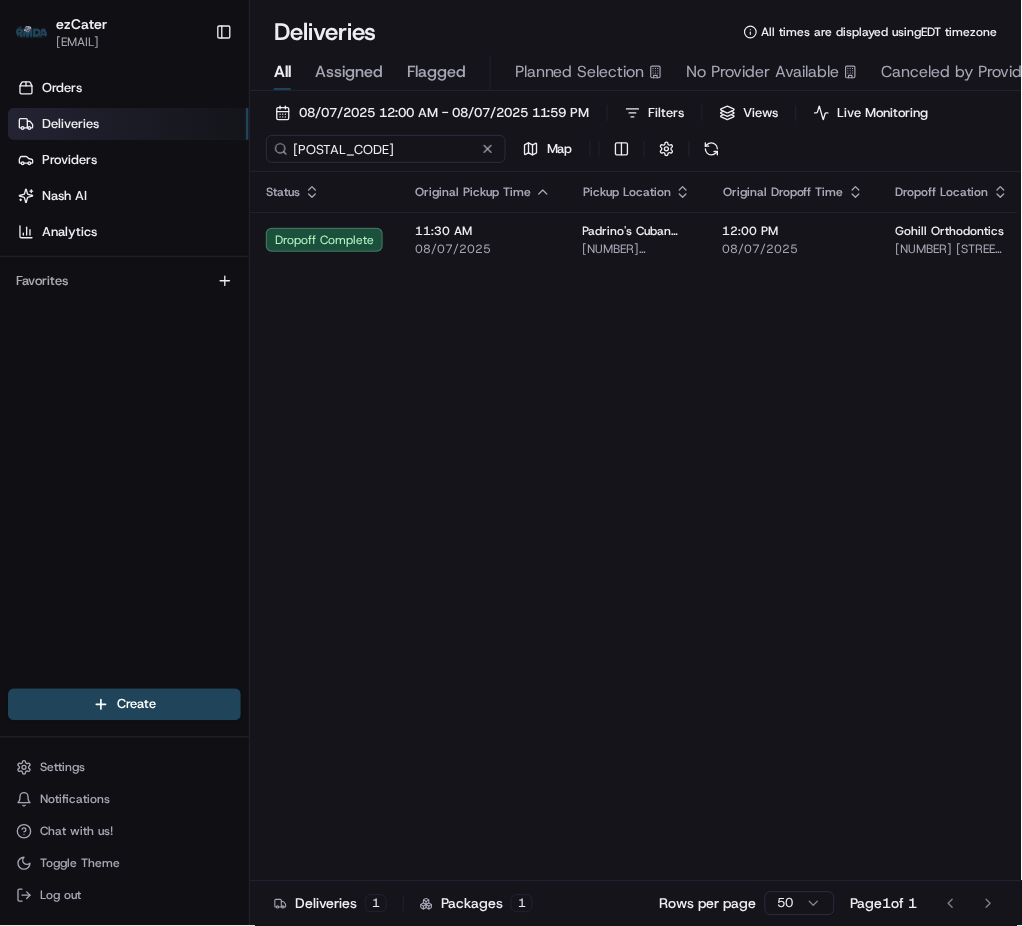 click on "[POSTAL_CODE]" at bounding box center [386, 149] 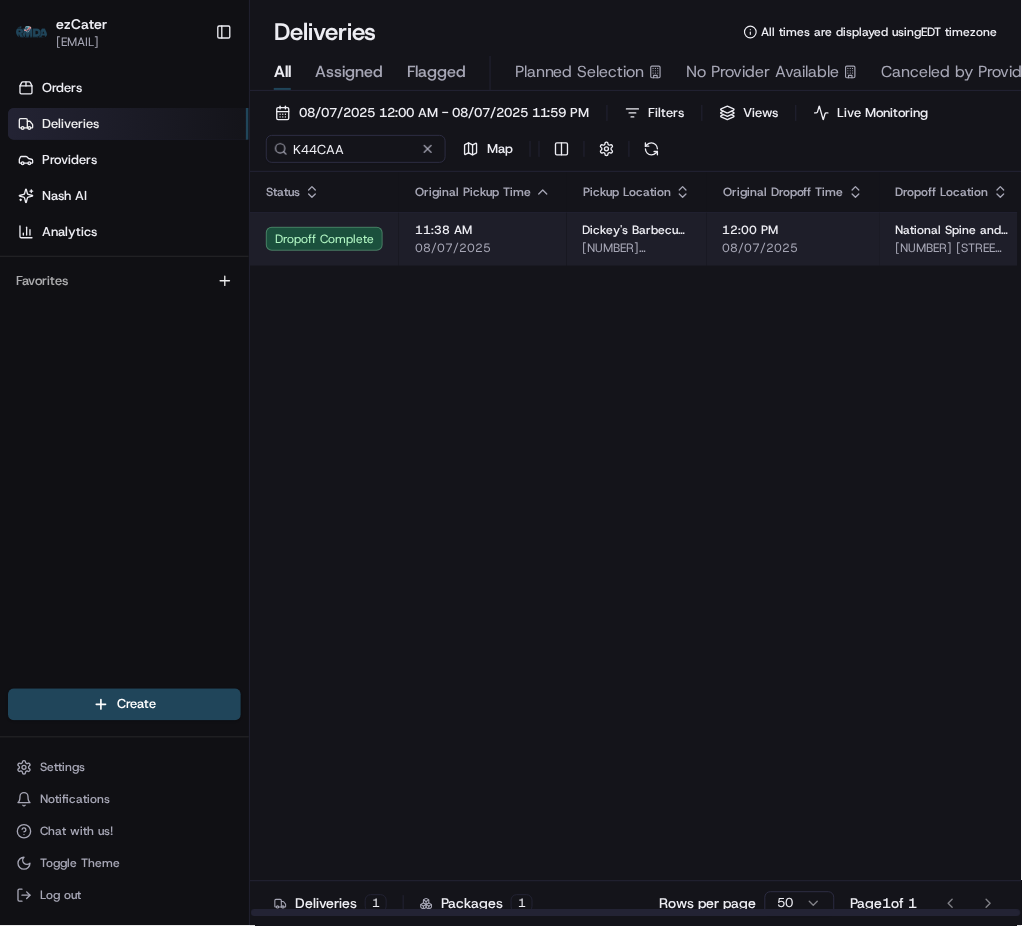 click on "[NUMBER] [STREET] Suite [NUMBER], [CITY], [STATE] [POSTAL_CODE], [COUNTRY]" at bounding box center [637, 248] 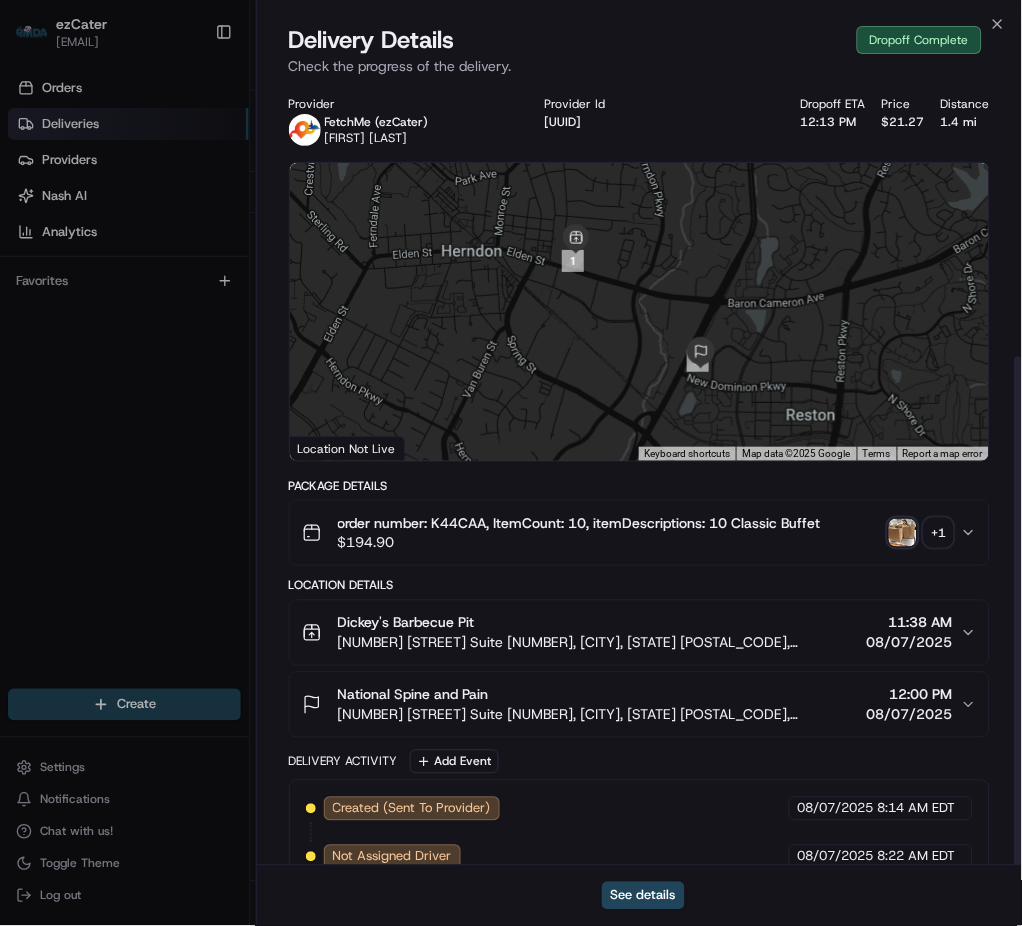 scroll, scrollTop: 418, scrollLeft: 0, axis: vertical 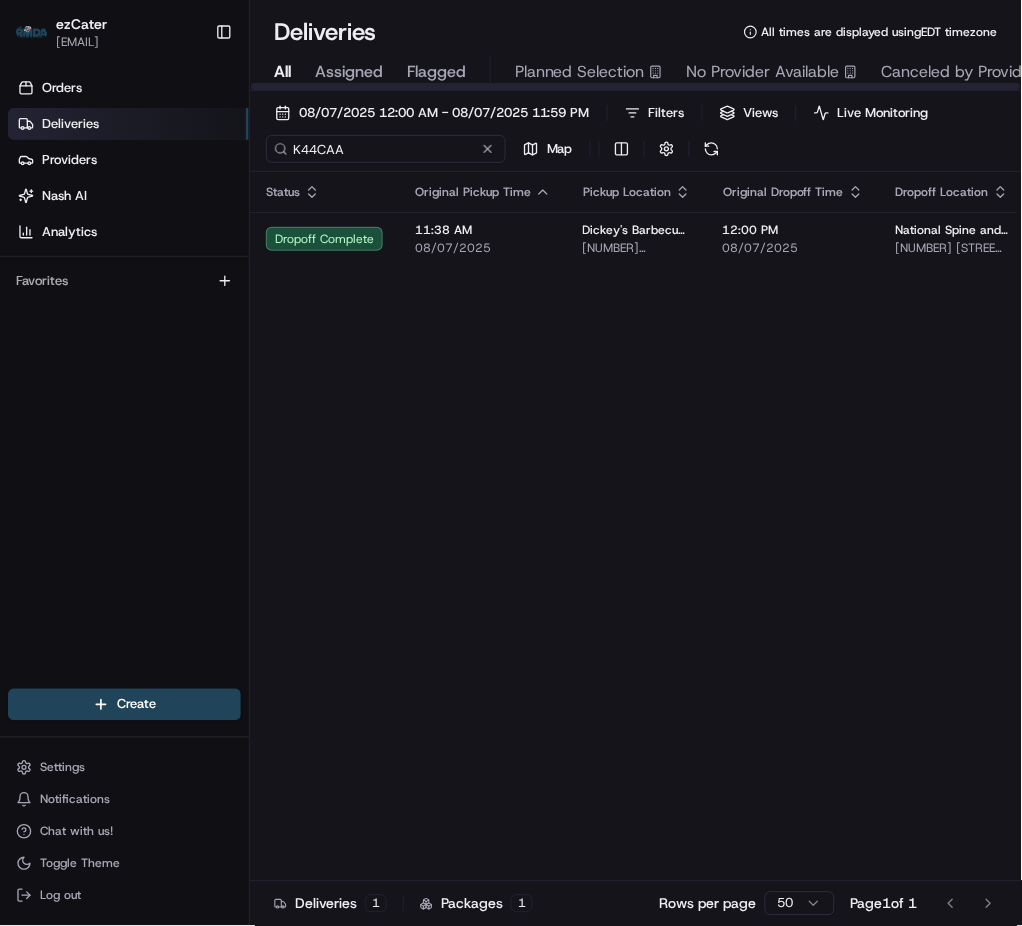 click on "K44CAA" at bounding box center (386, 149) 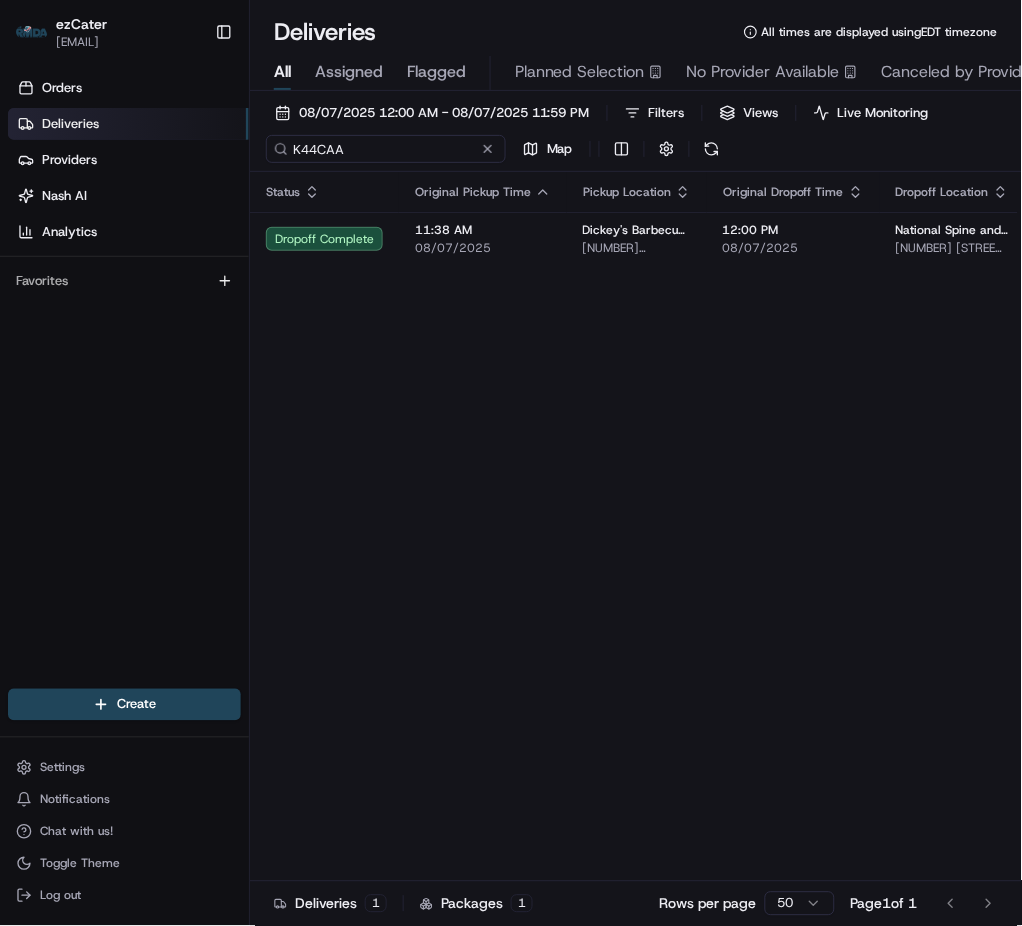 click on "K44CAA" at bounding box center (386, 149) 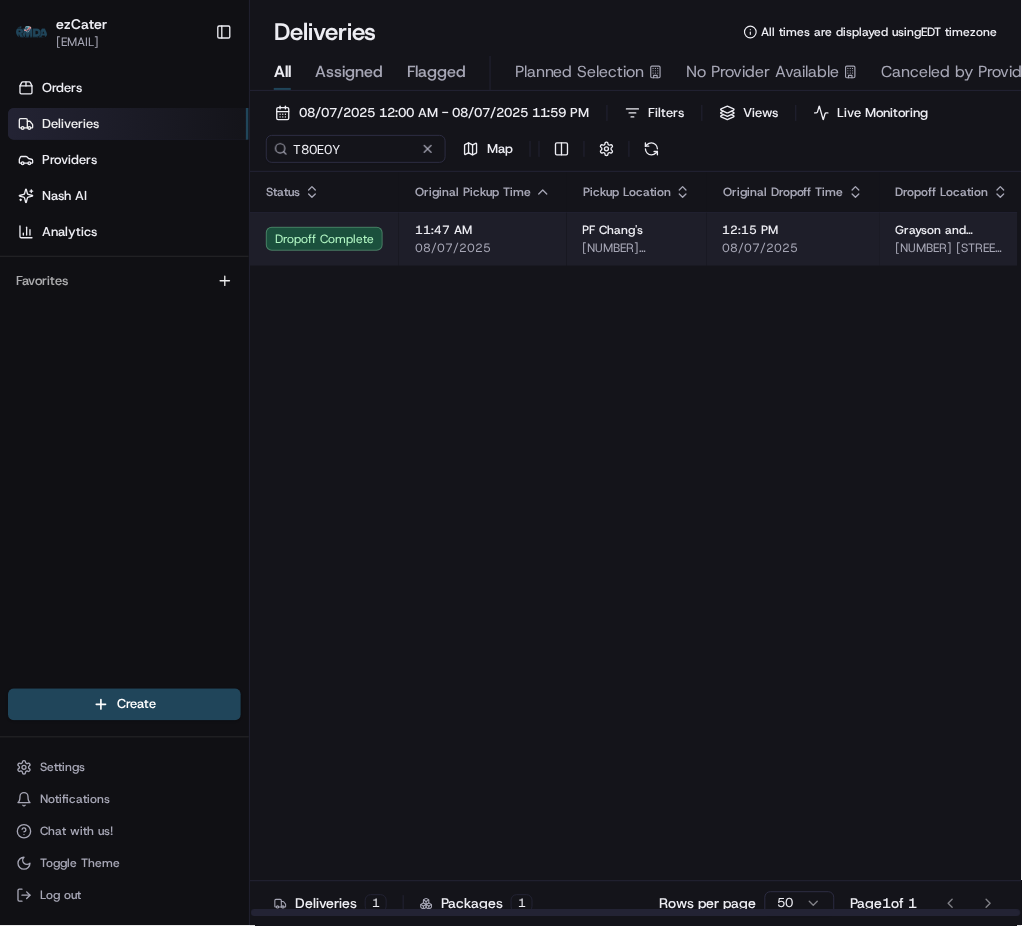 click on "11:47 AM" at bounding box center (483, 230) 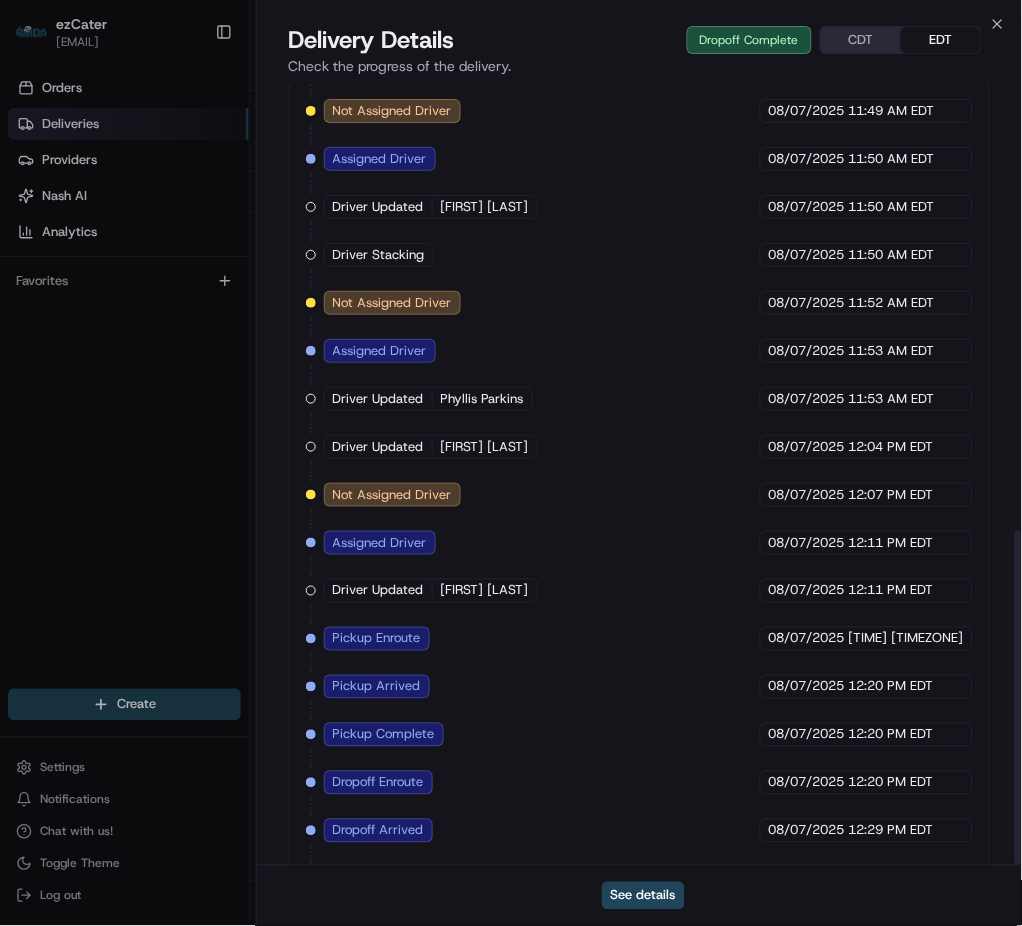 scroll, scrollTop: 1043, scrollLeft: 0, axis: vertical 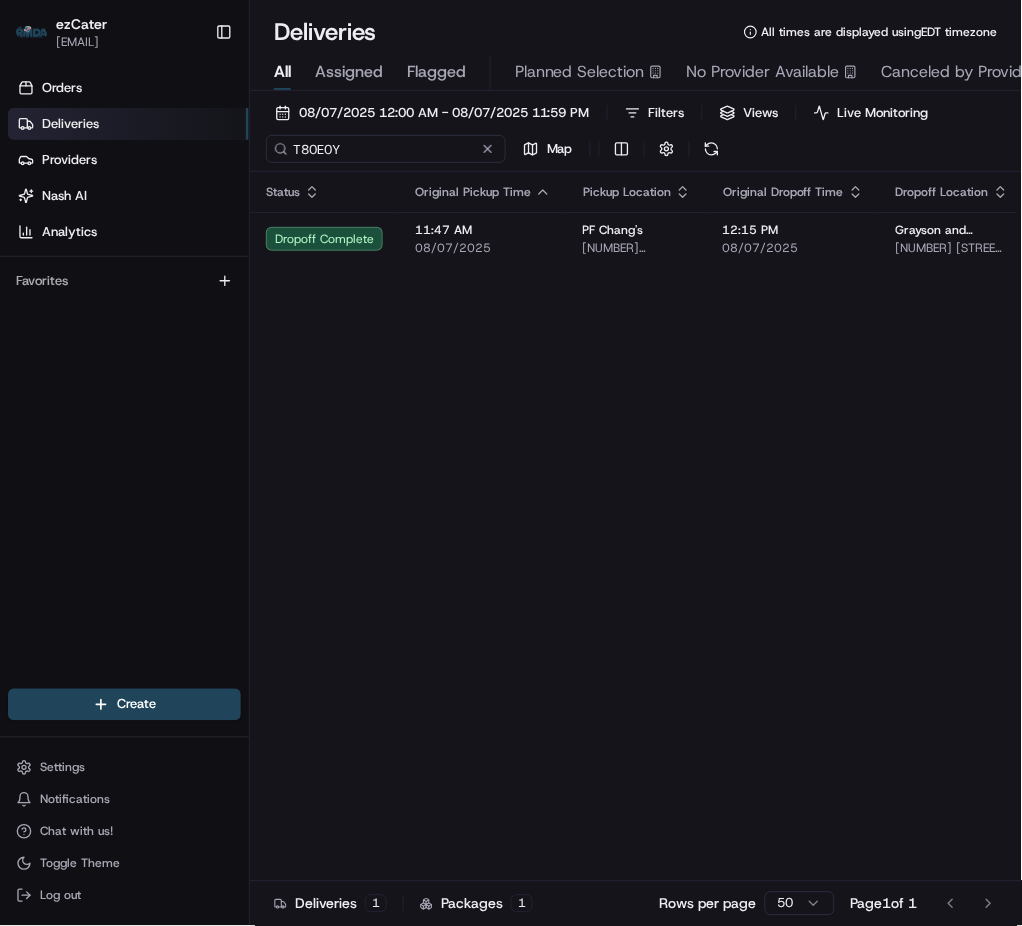 click on "T80E0Y" at bounding box center [386, 149] 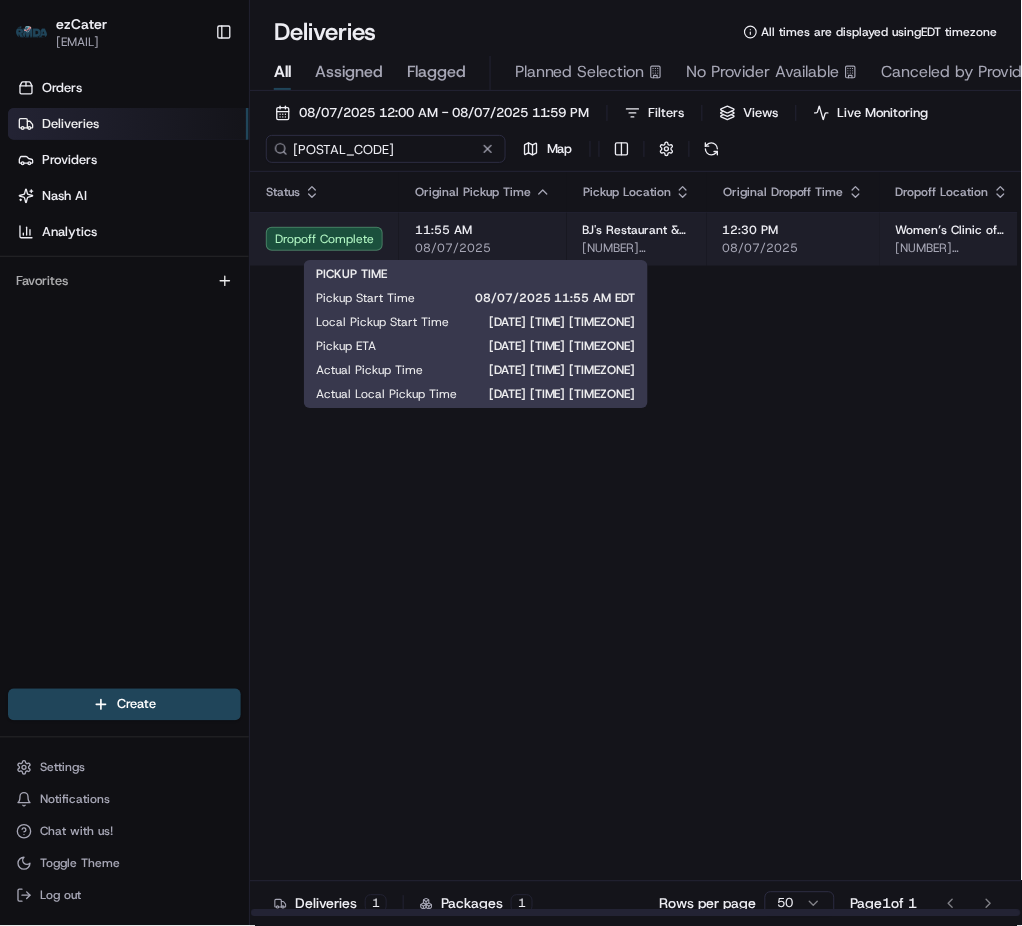 type on "[POSTAL_CODE]" 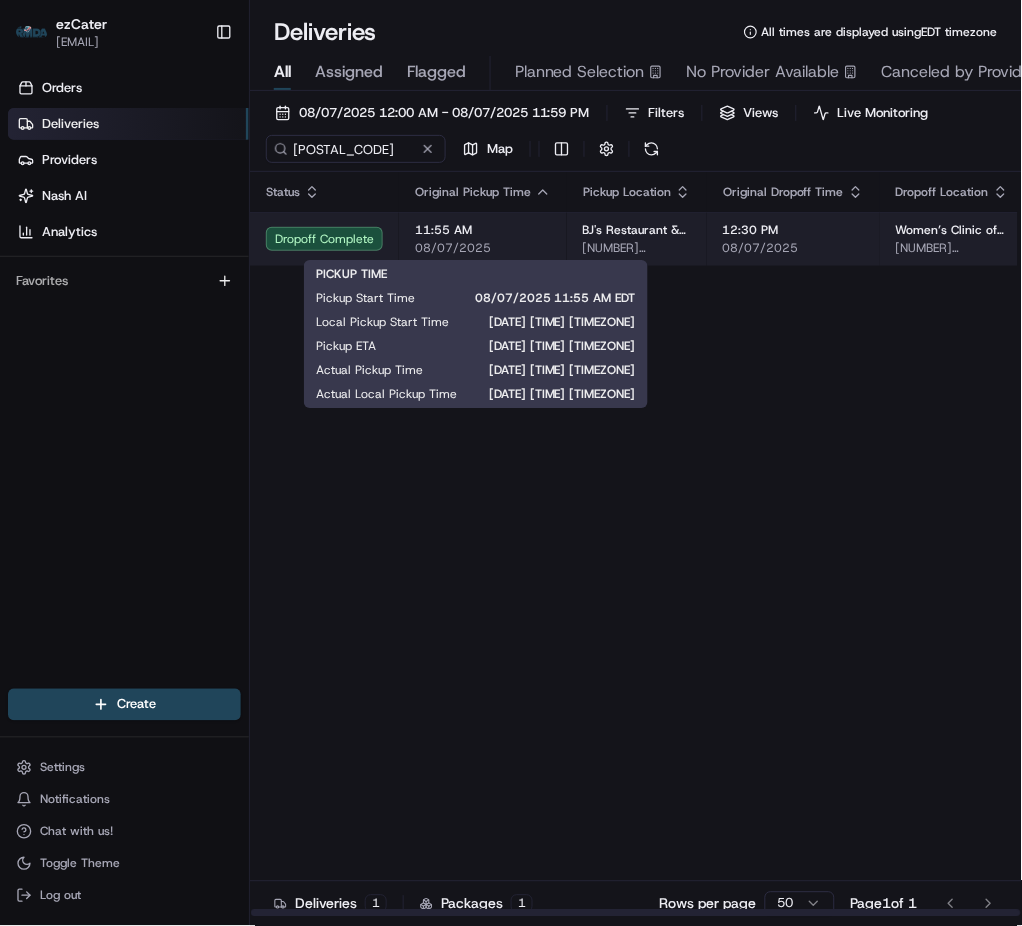 click on "08/07/2025" at bounding box center (483, 248) 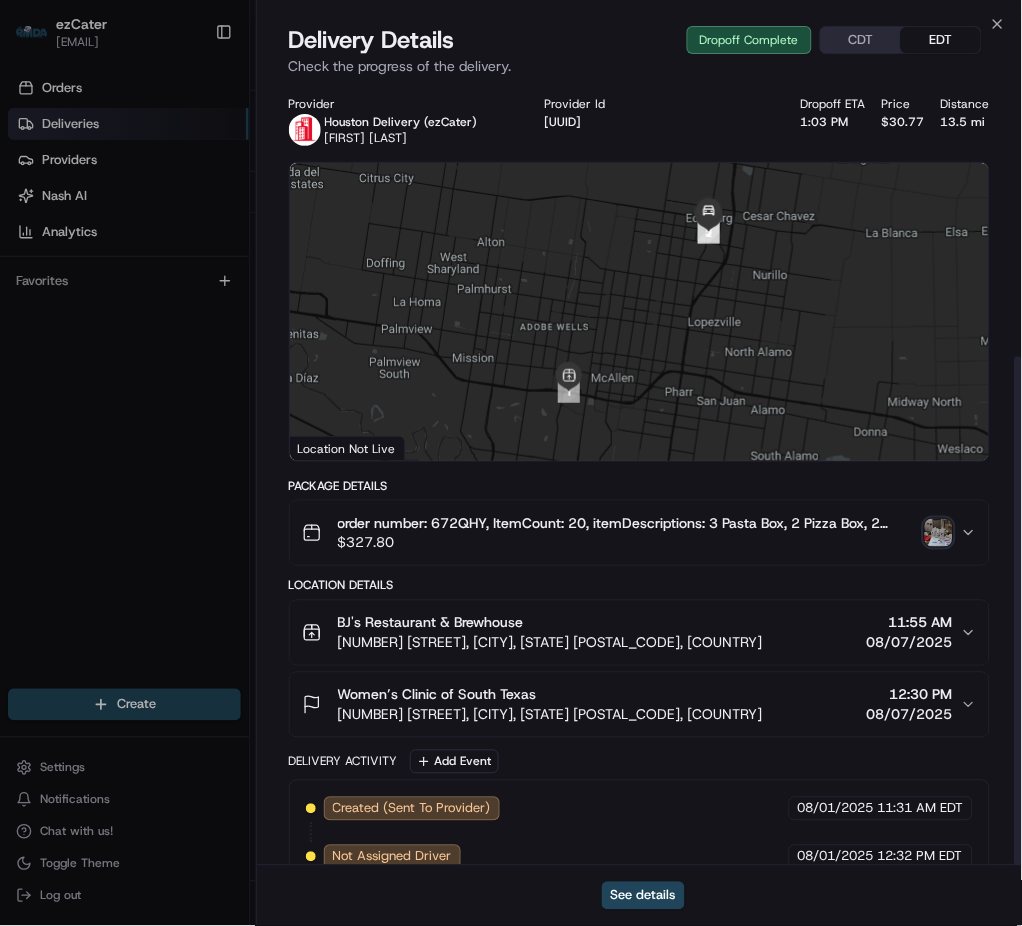 scroll, scrollTop: 418, scrollLeft: 0, axis: vertical 